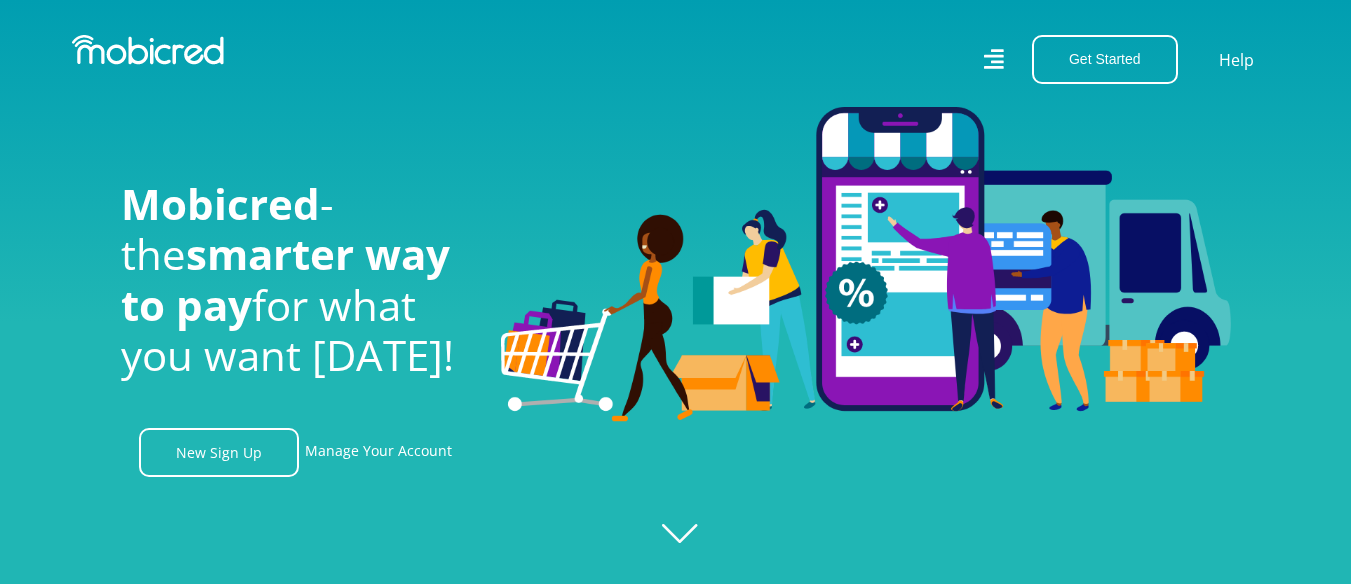 scroll, scrollTop: 80, scrollLeft: 0, axis: vertical 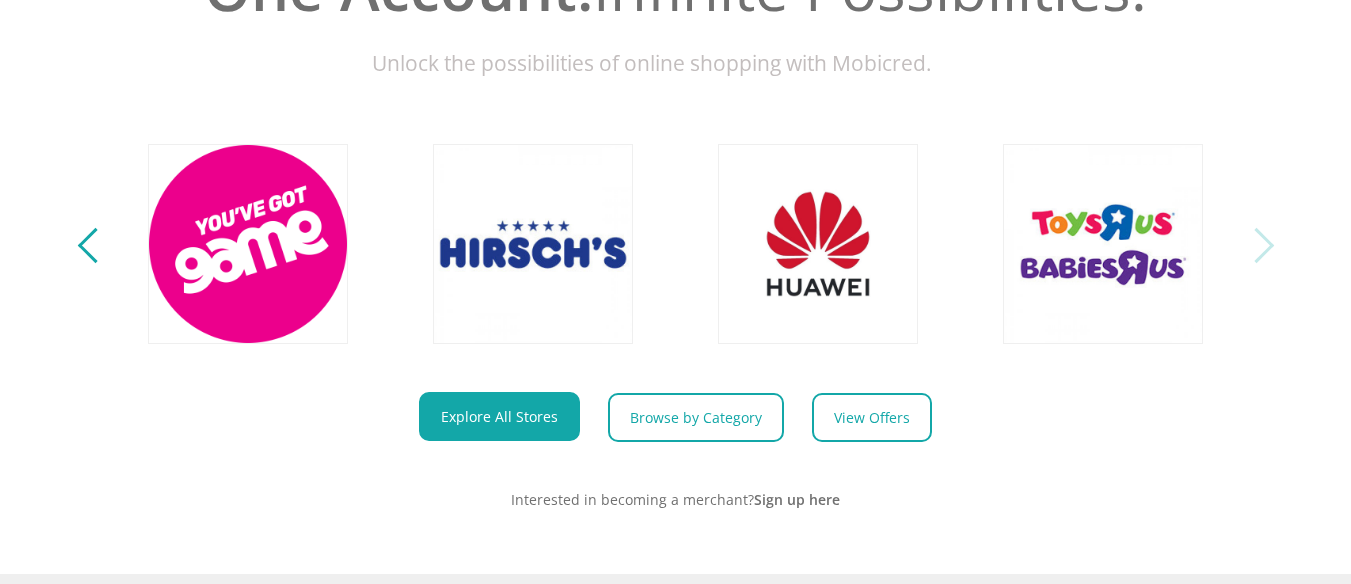 drag, startPoint x: 1364, startPoint y: 77, endPoint x: 218, endPoint y: 475, distance: 1213.1447 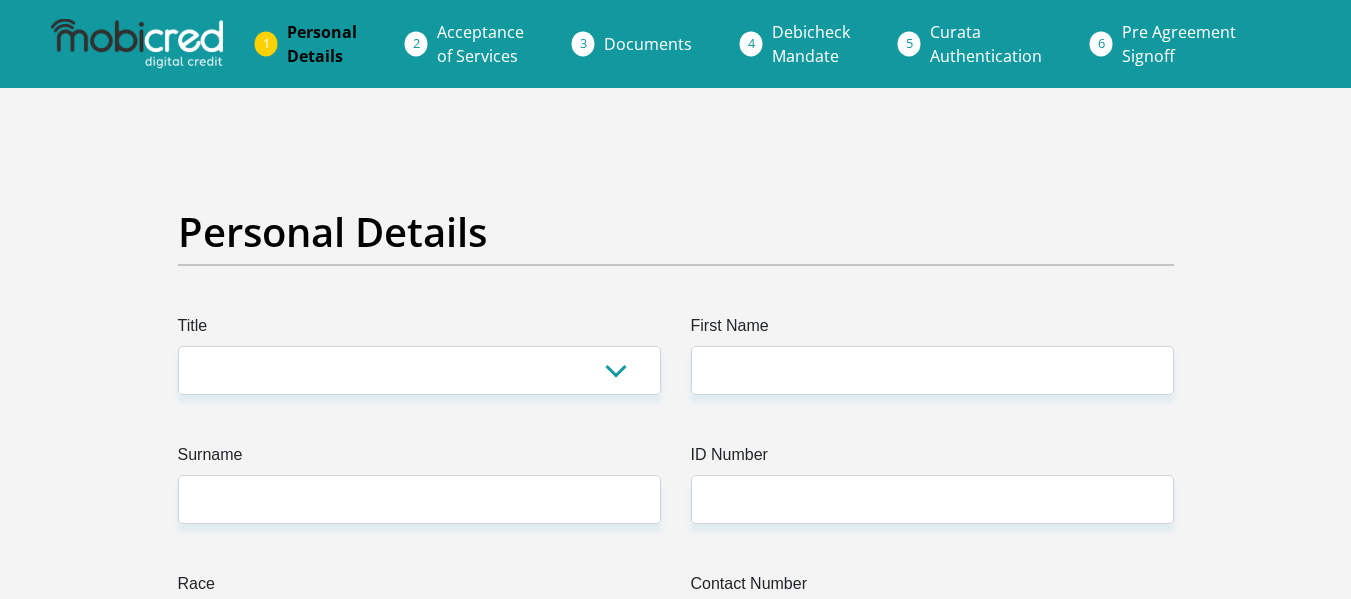 scroll, scrollTop: 0, scrollLeft: 0, axis: both 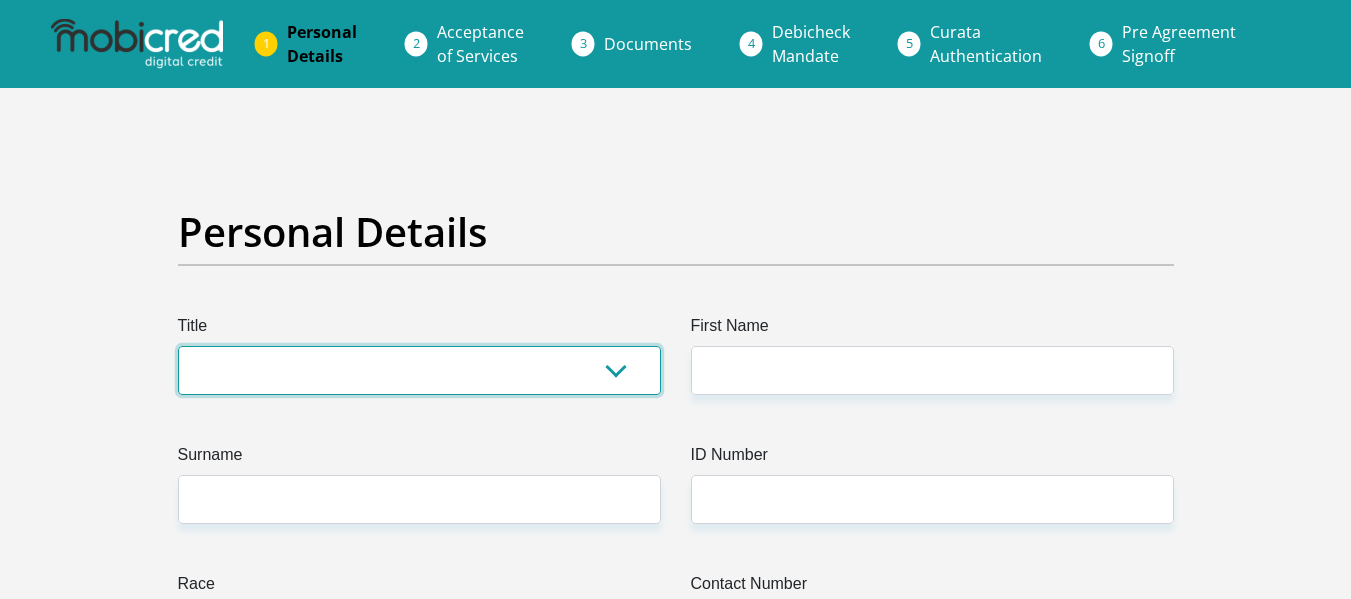 click on "Mr
Ms
Mrs
Dr
Other" at bounding box center [419, 370] 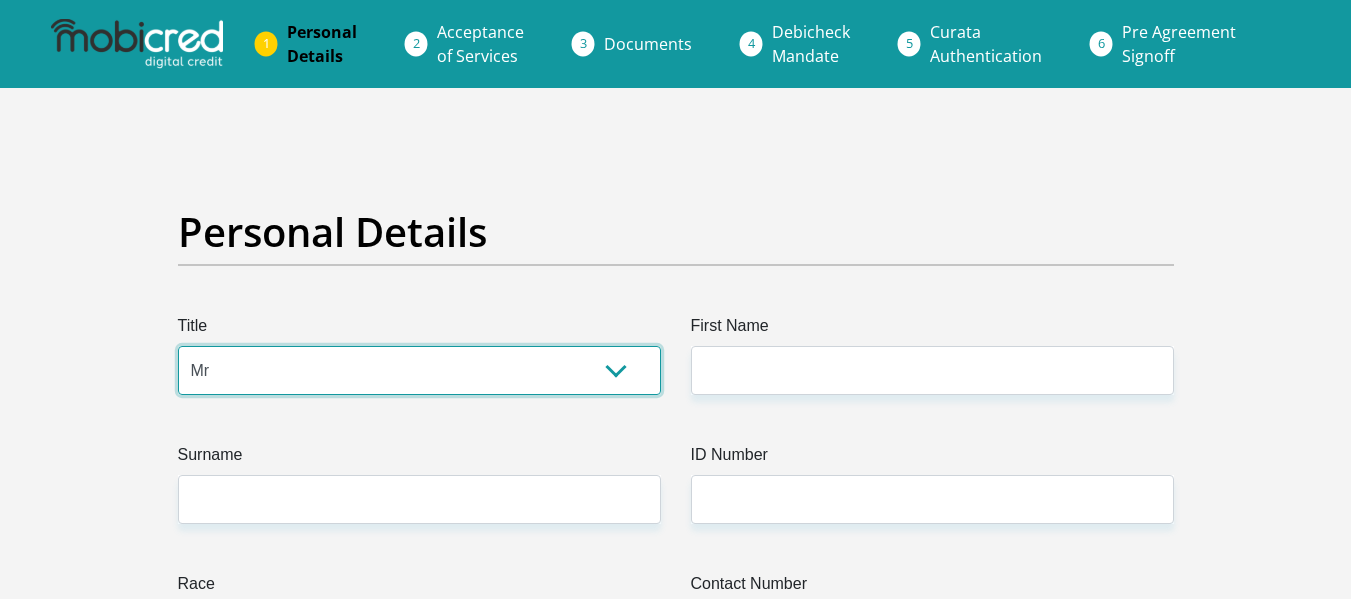 click on "Mr
Ms
Mrs
Dr
Other" at bounding box center (419, 370) 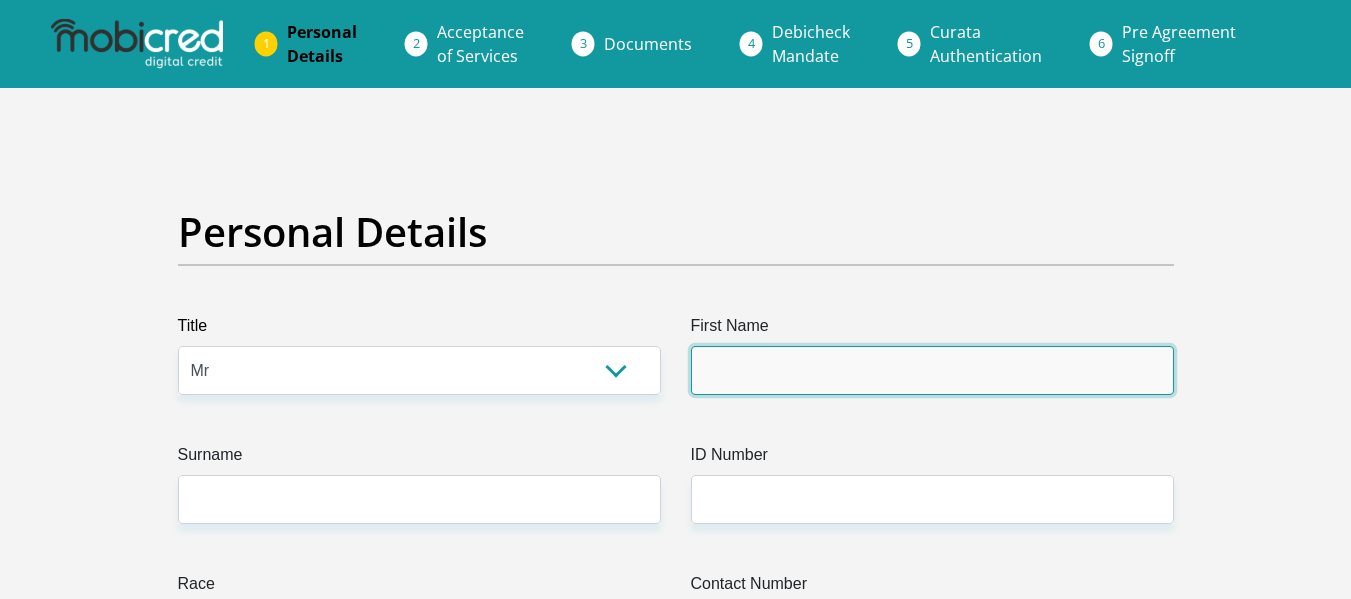 click on "First Name" at bounding box center (932, 370) 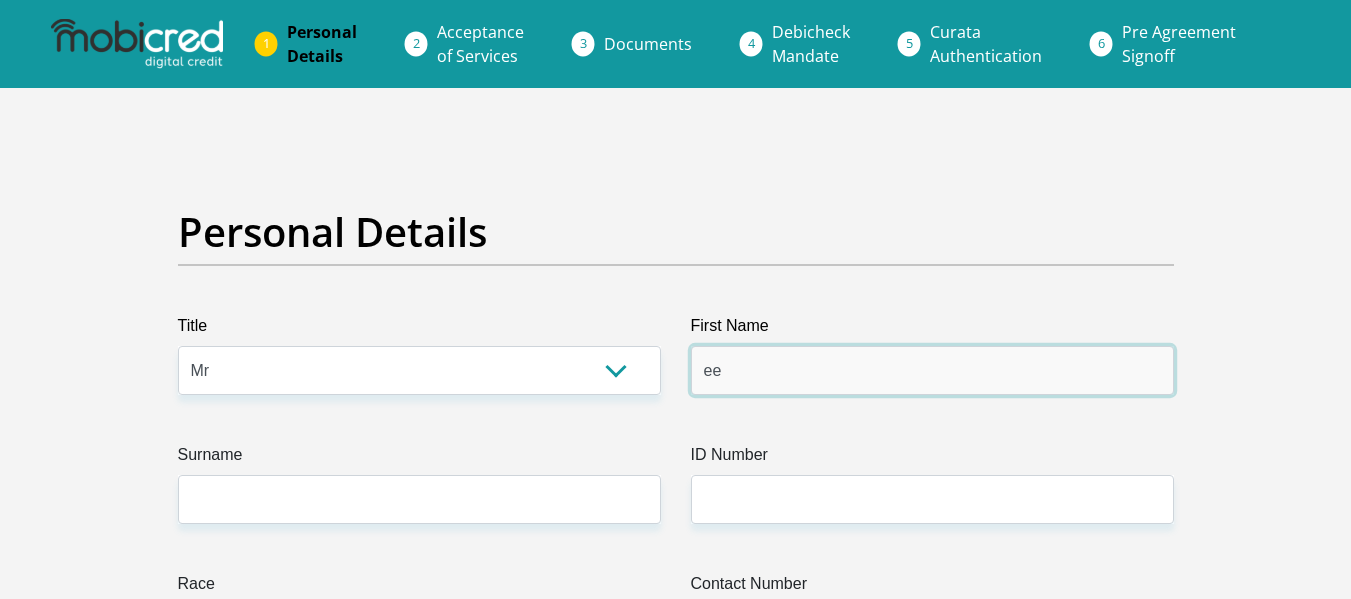 type on "e" 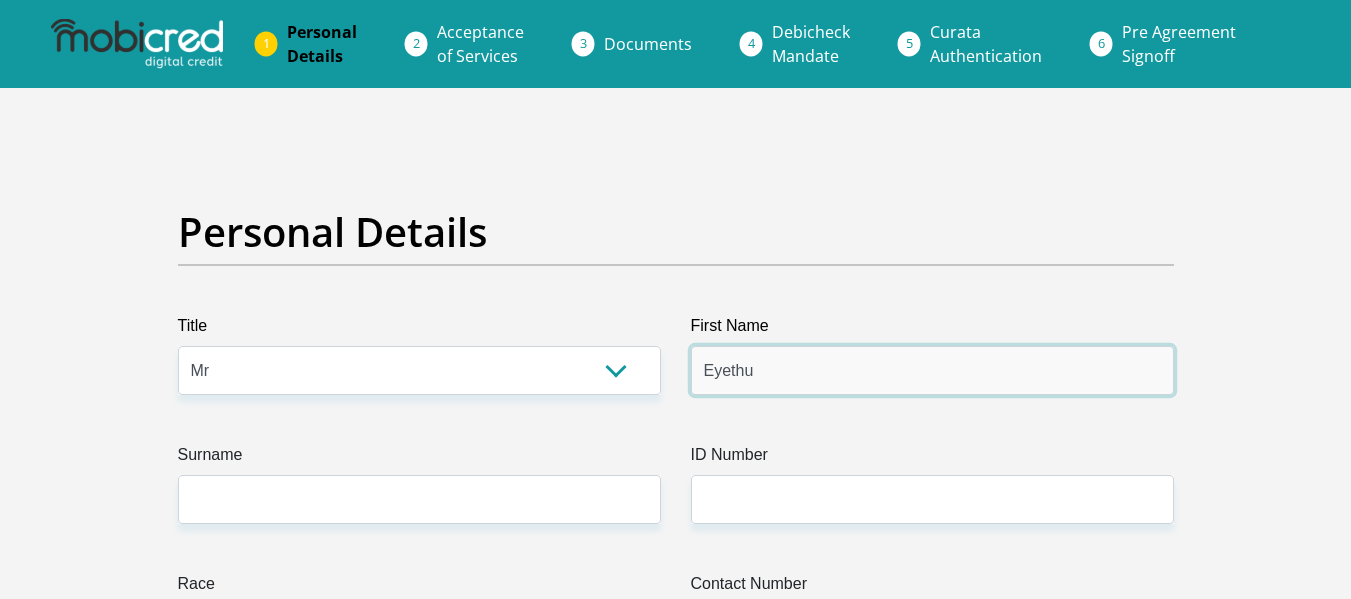 type on "Eyethu" 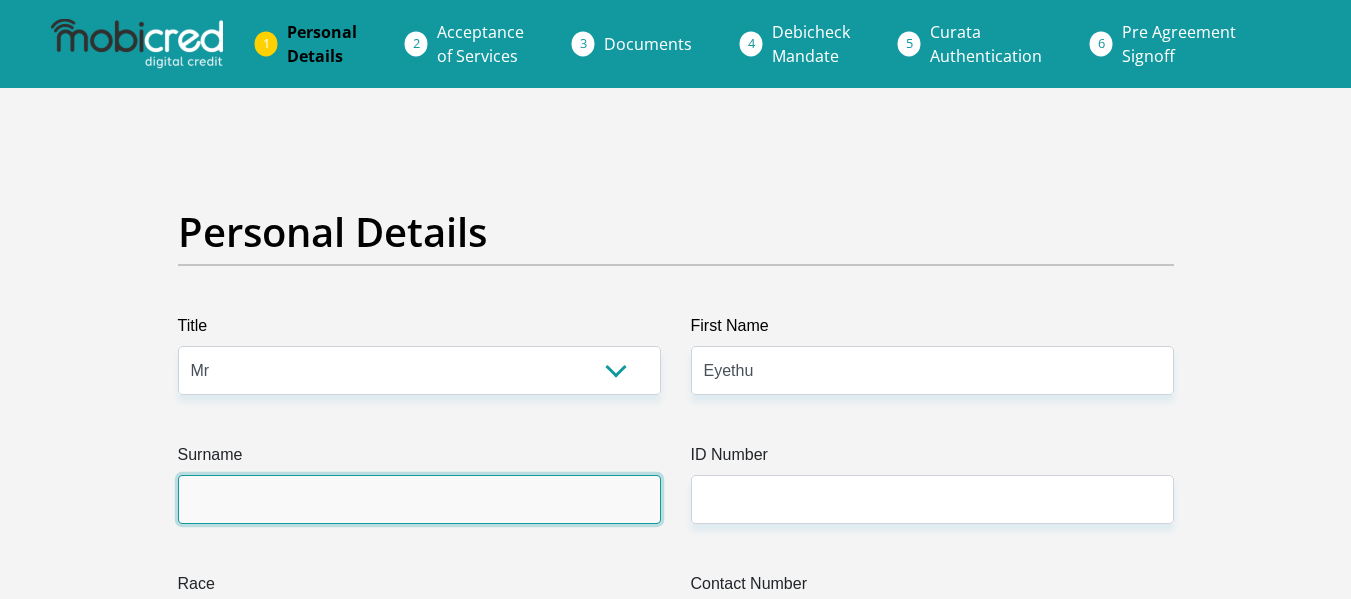 click on "Surname" at bounding box center [419, 499] 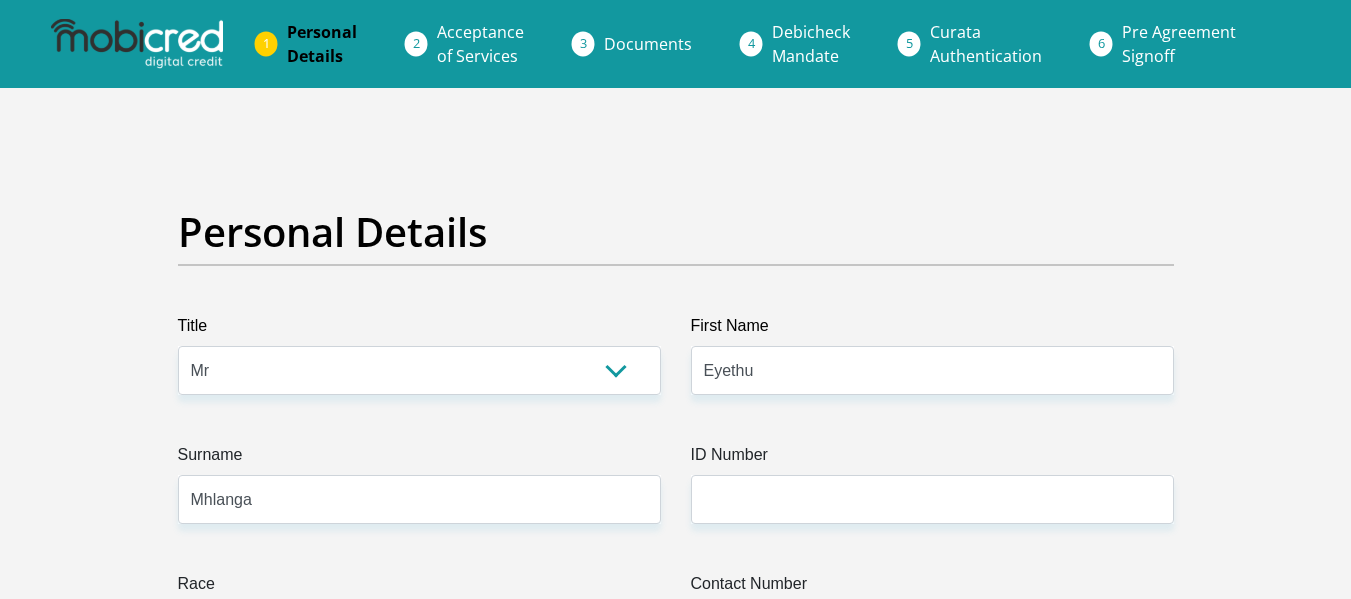 select on "ZAF" 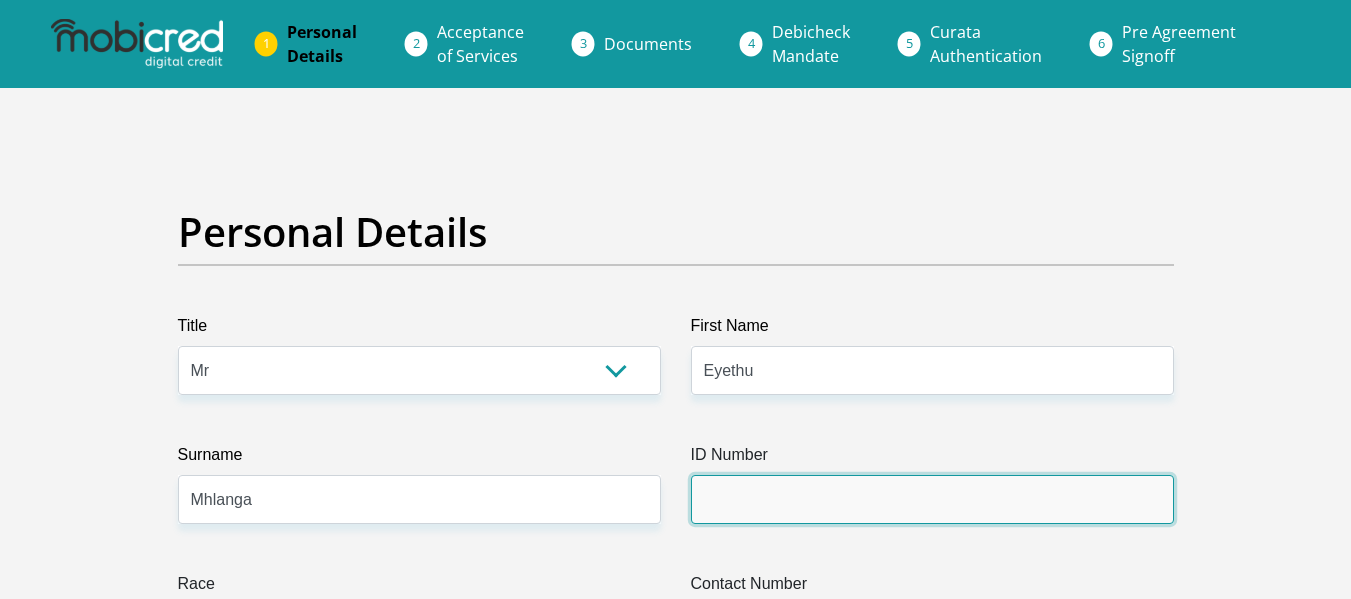 click on "ID Number" at bounding box center [932, 499] 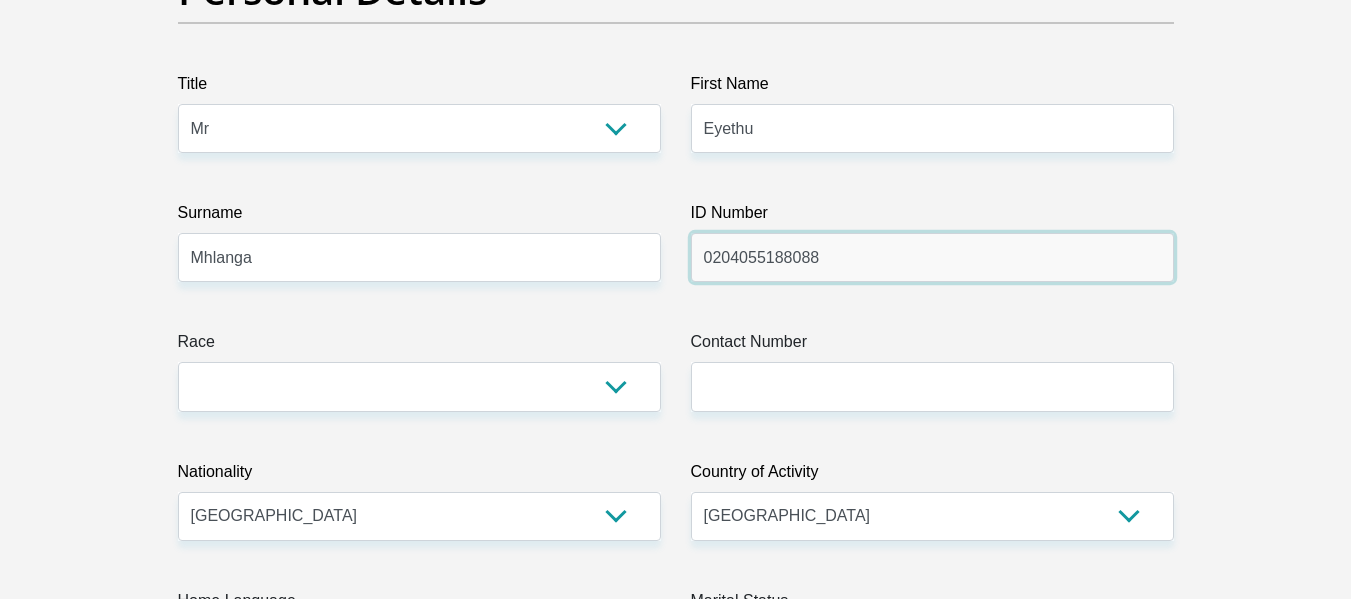 scroll, scrollTop: 255, scrollLeft: 0, axis: vertical 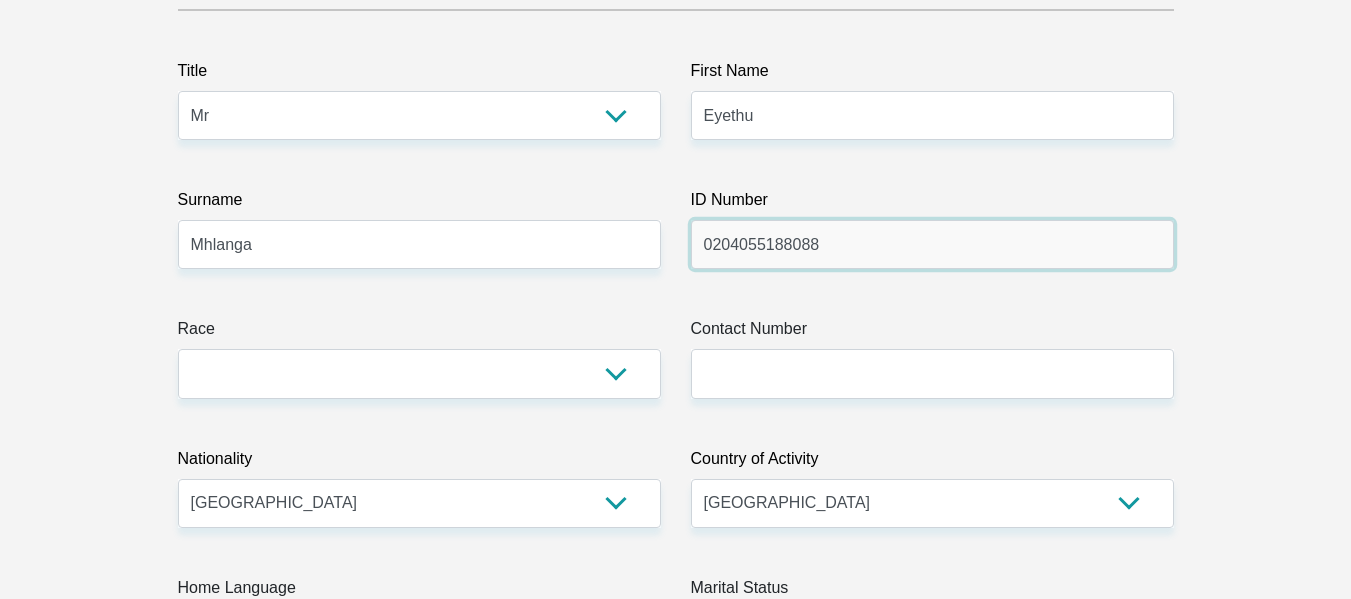 type on "0204055188088" 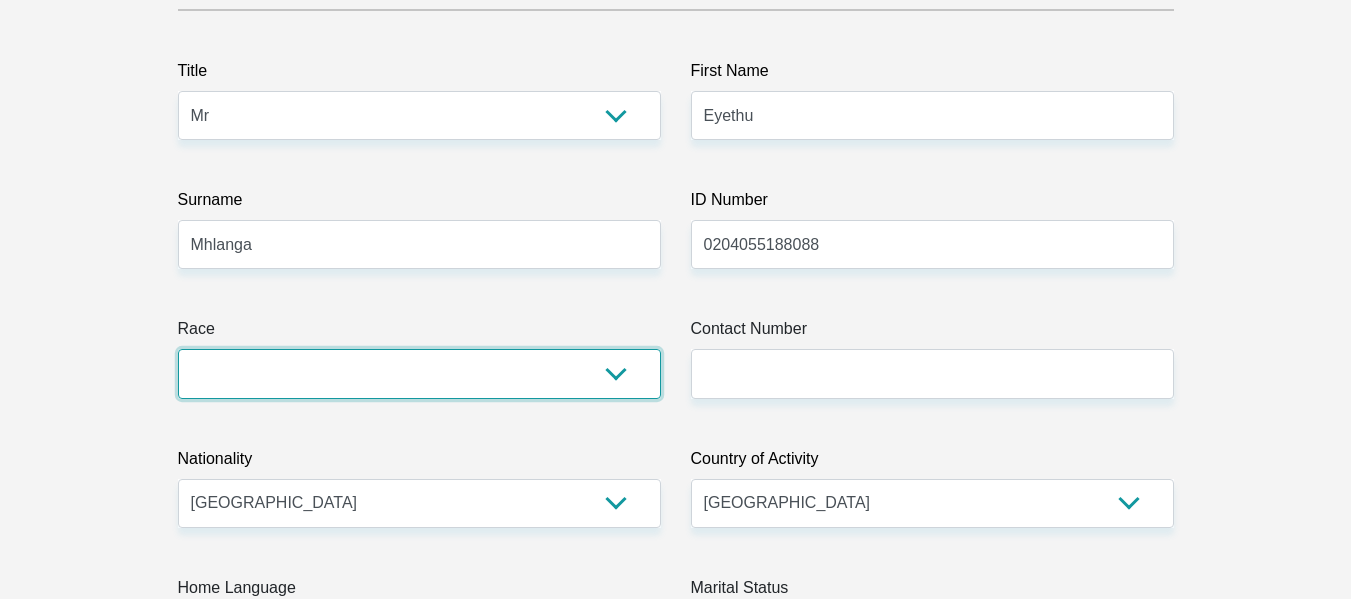 click on "Black
Coloured
Indian
White
Other" at bounding box center [419, 373] 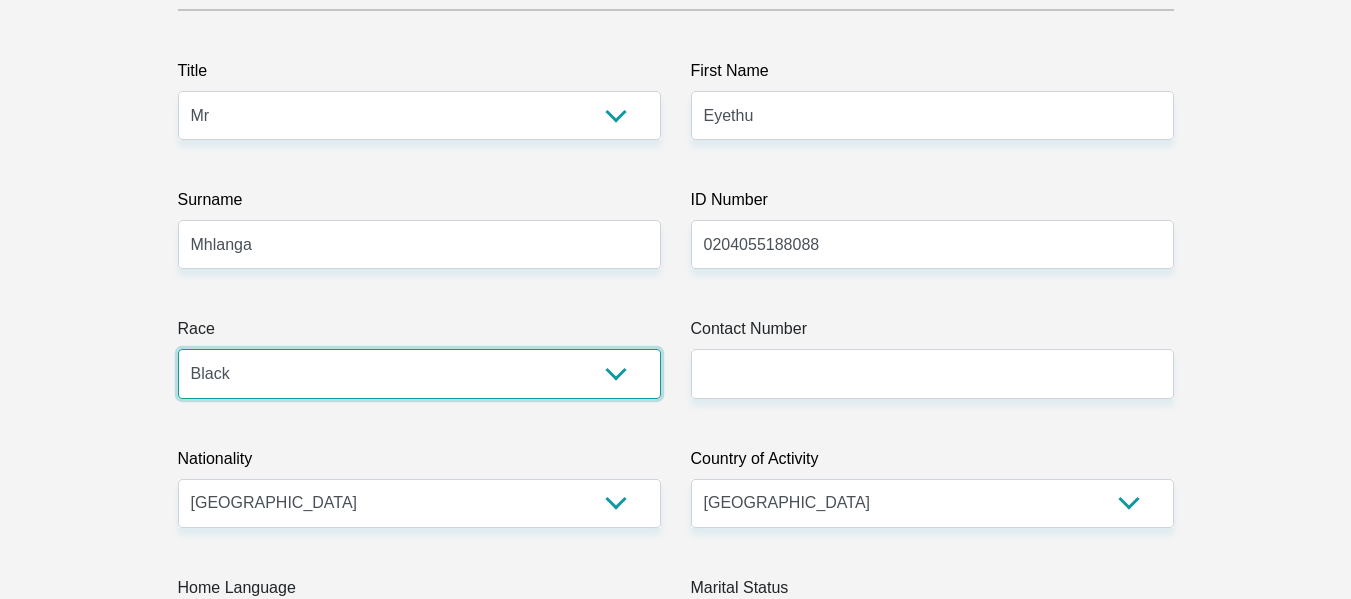 click on "Black
Coloured
Indian
White
Other" at bounding box center [419, 373] 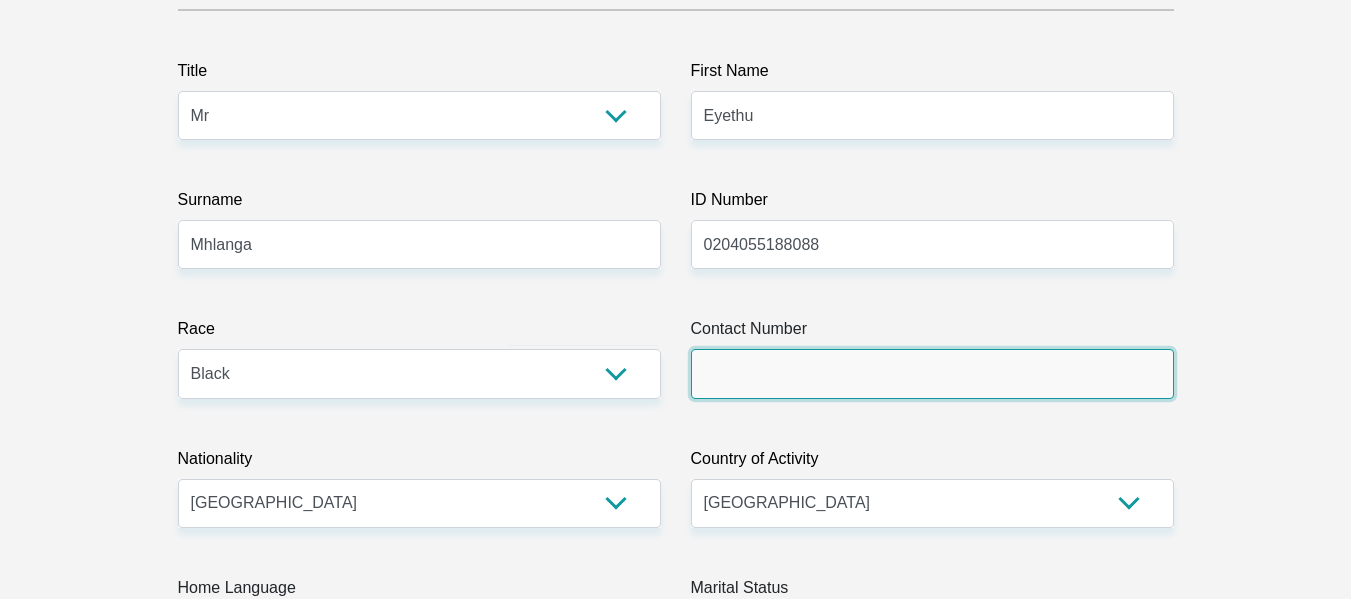 click on "Contact Number" at bounding box center (932, 373) 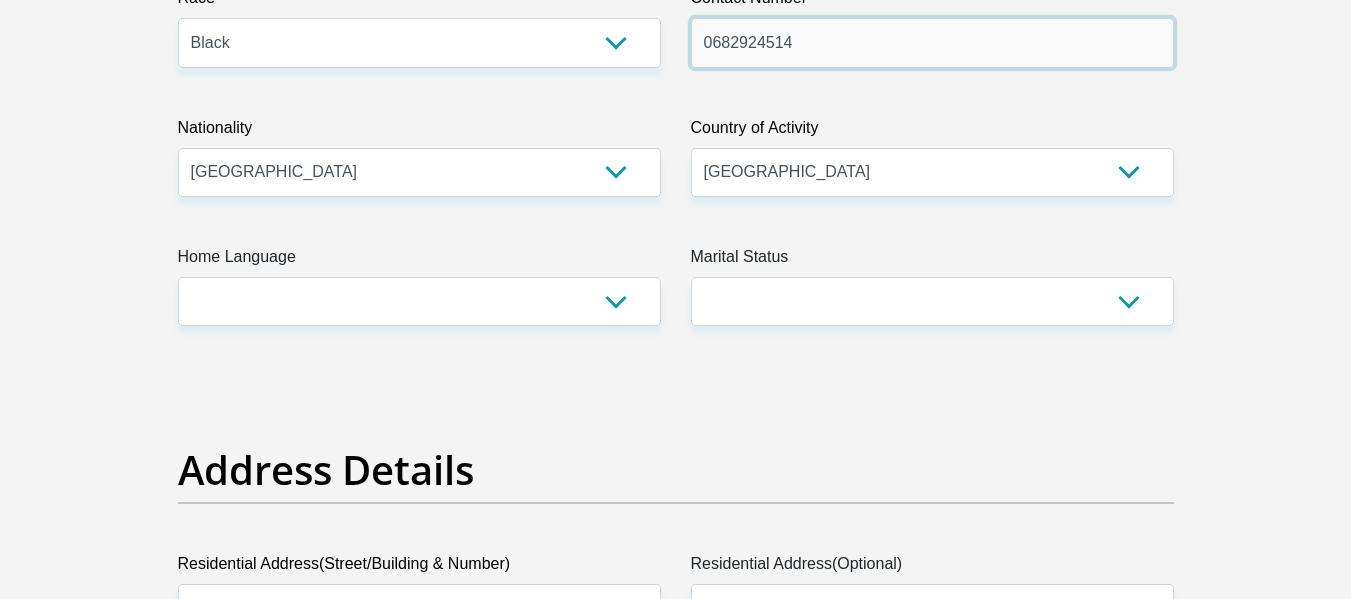 scroll, scrollTop: 637, scrollLeft: 0, axis: vertical 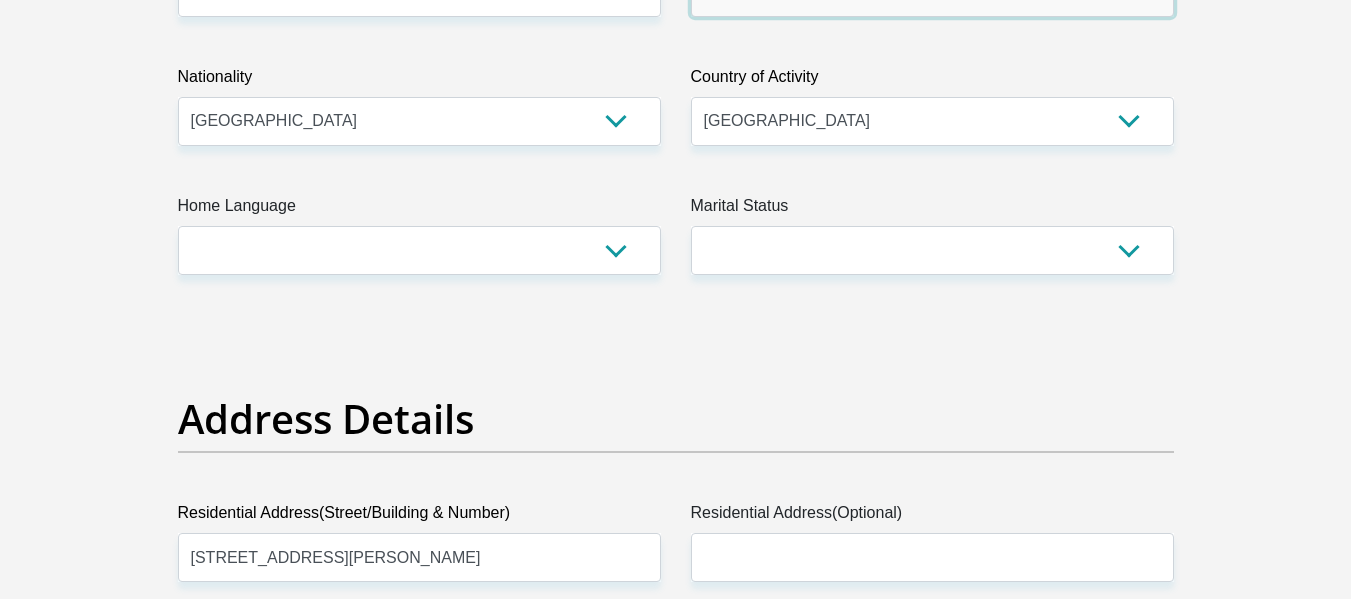 type on "0682924514" 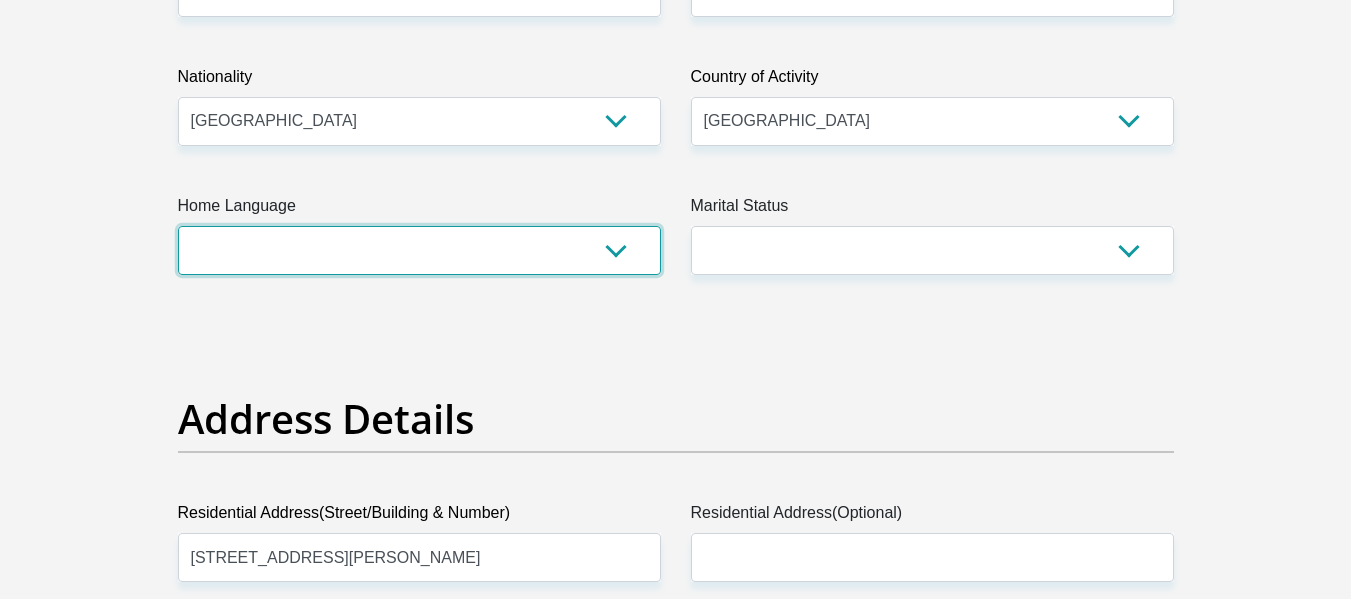 click on "Afrikaans
English
Sepedi
South Ndebele
Southern Sotho
Swati
Tsonga
Tswana
Venda
Xhosa
Zulu
Other" at bounding box center (419, 250) 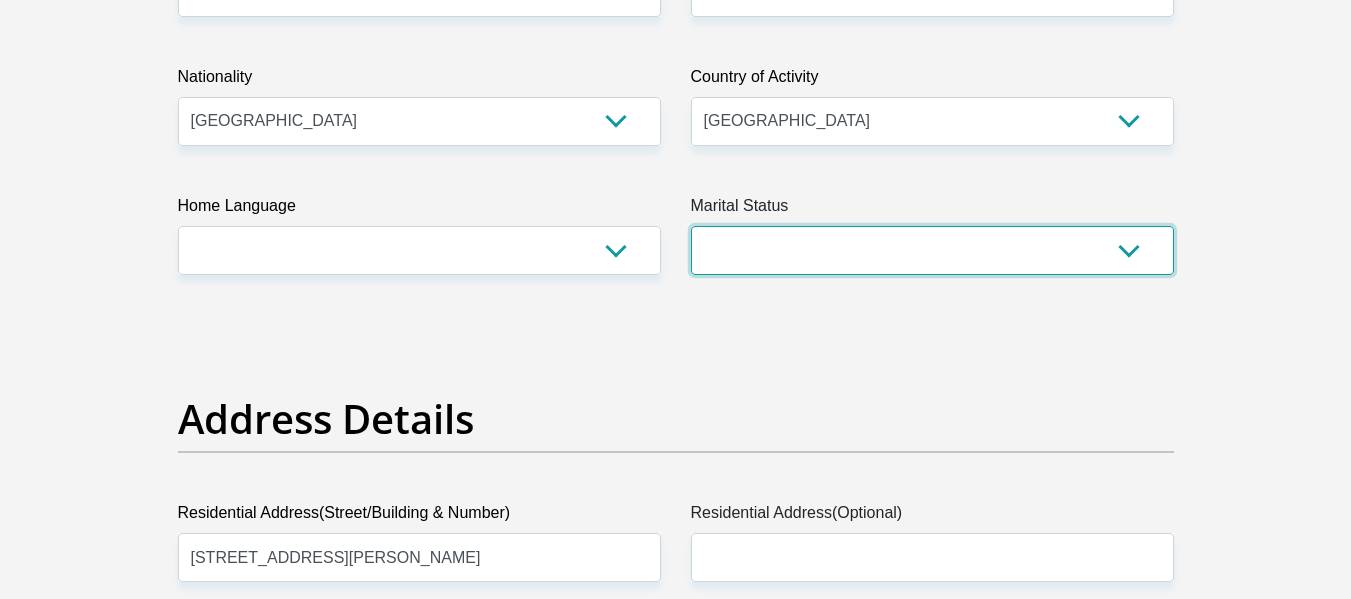 click on "Married ANC
Single
Divorced
Widowed
Married COP or Customary Law" at bounding box center [932, 250] 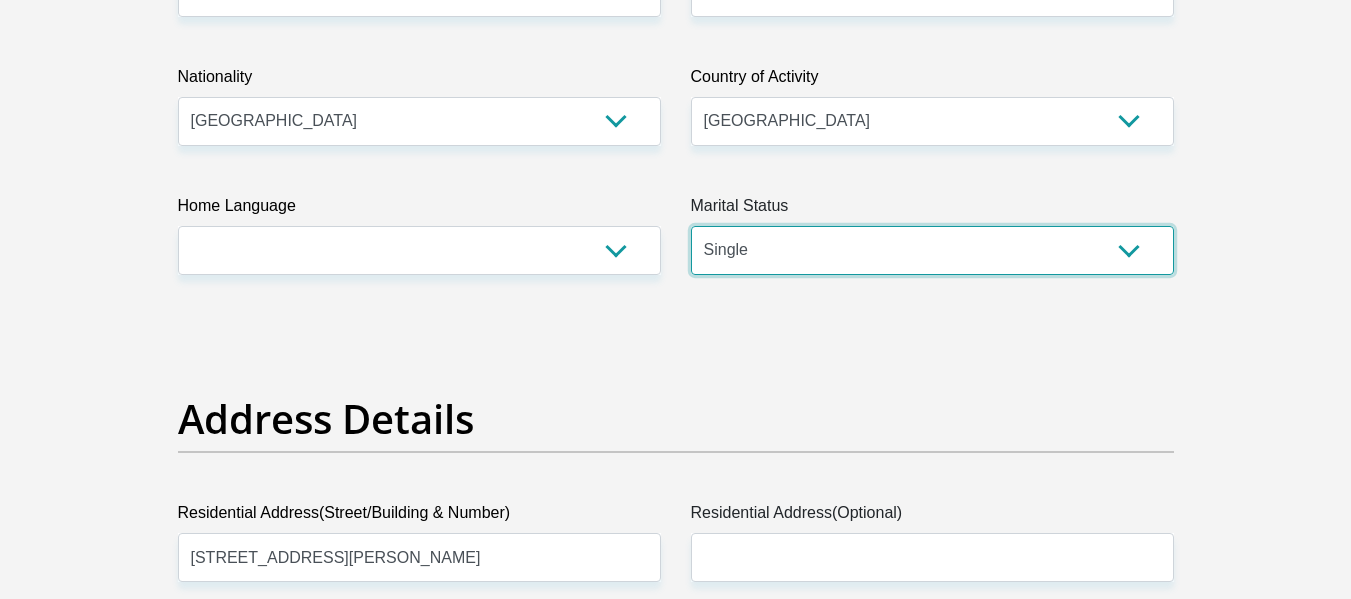 click on "Married ANC
Single
Divorced
Widowed
Married COP or Customary Law" at bounding box center (932, 250) 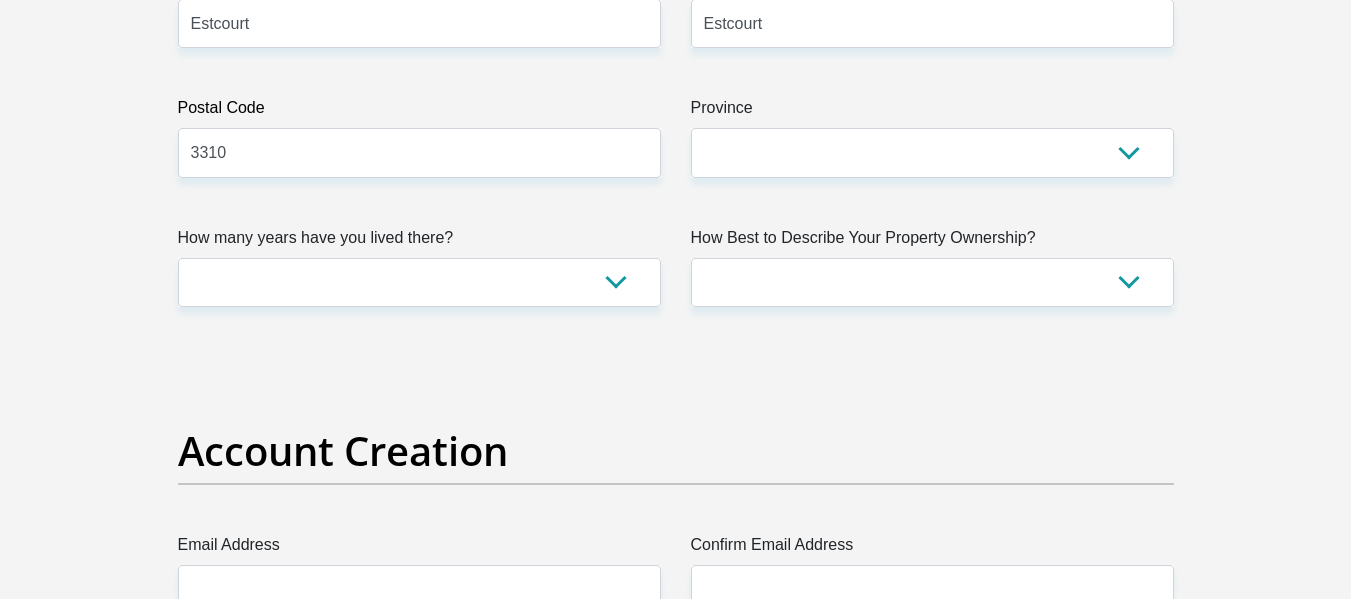 scroll, scrollTop: 1338, scrollLeft: 0, axis: vertical 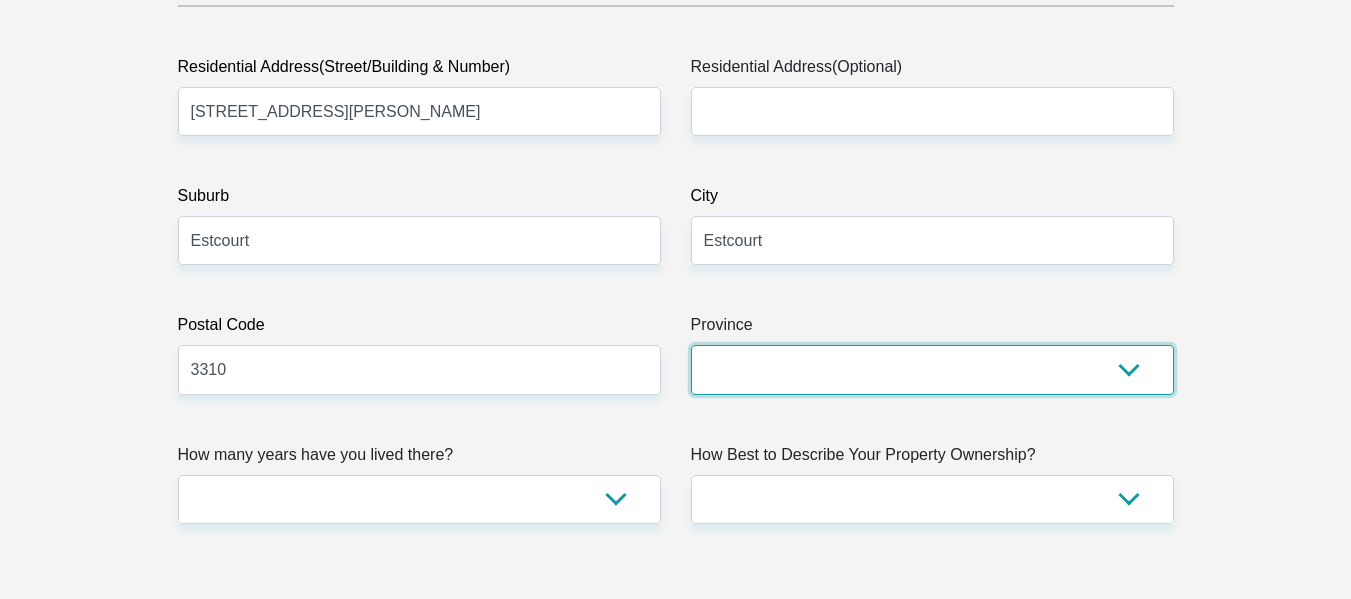 click on "Eastern Cape
Free State
Gauteng
KwaZulu-Natal
Limpopo
Mpumalanga
Northern Cape
North West
Western Cape" at bounding box center (932, 369) 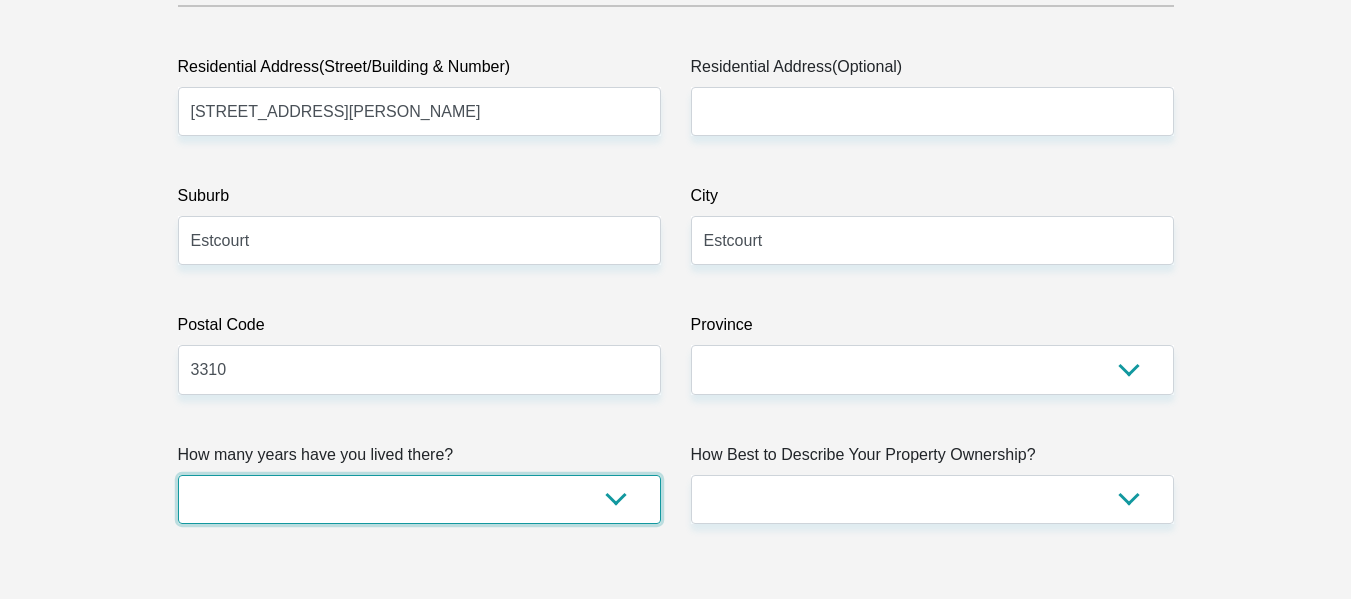 click on "less than 1 year
1-3 years
3-5 years
5+ years" at bounding box center [419, 499] 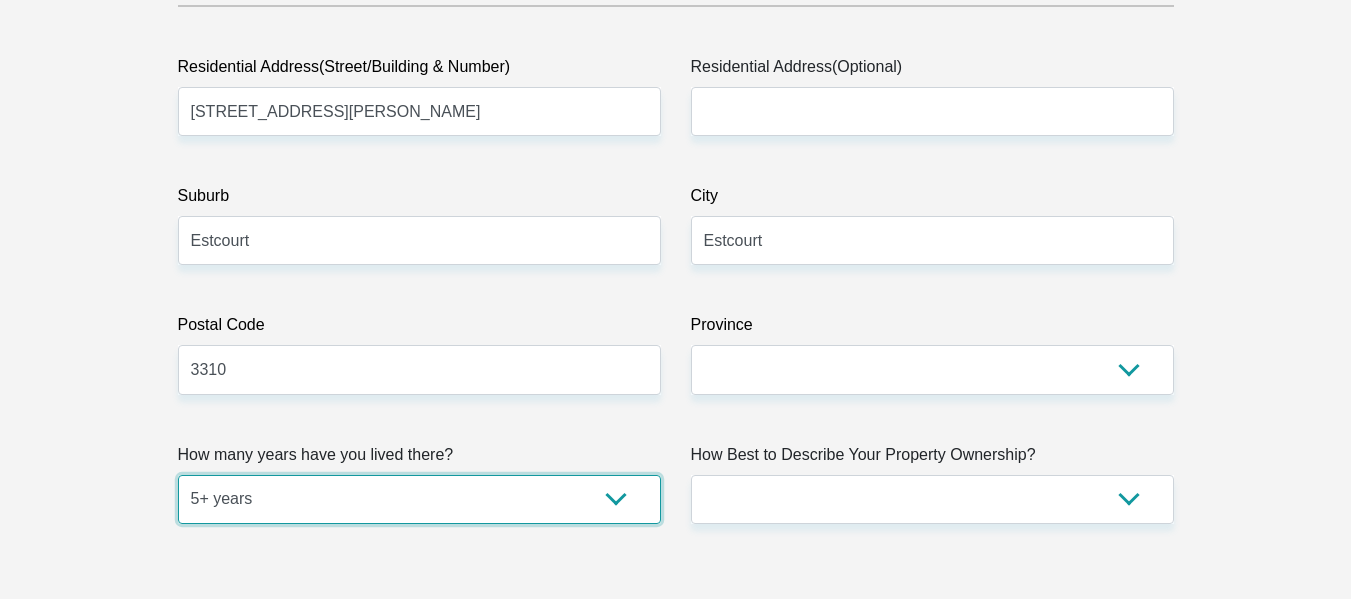 click on "less than 1 year
1-3 years
3-5 years
5+ years" at bounding box center [419, 499] 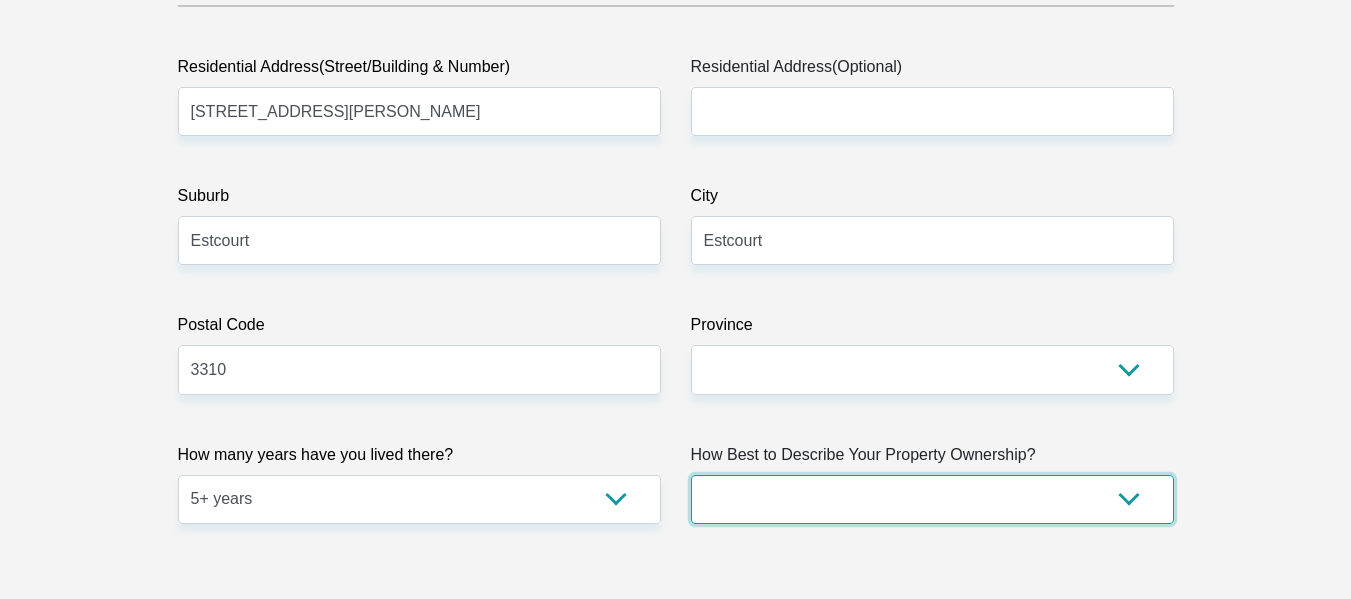 click on "Owned
Rented
Family Owned
Company Dwelling" at bounding box center (932, 499) 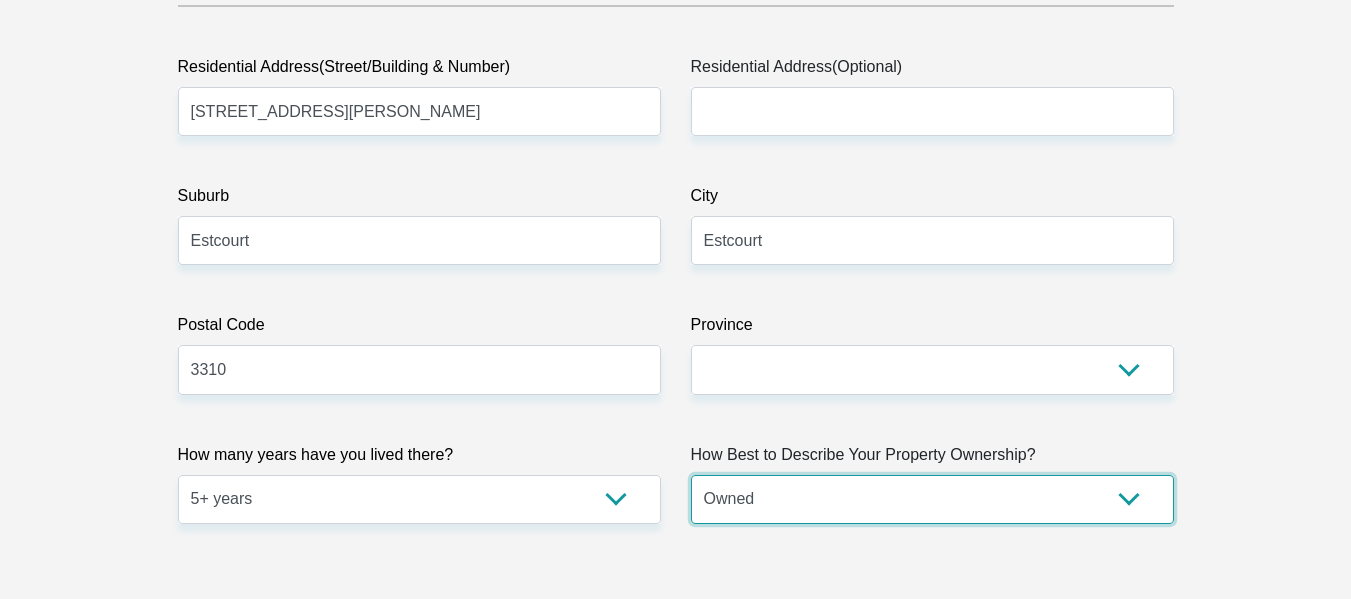 click on "Owned
Rented
Family Owned
Company Dwelling" at bounding box center [932, 499] 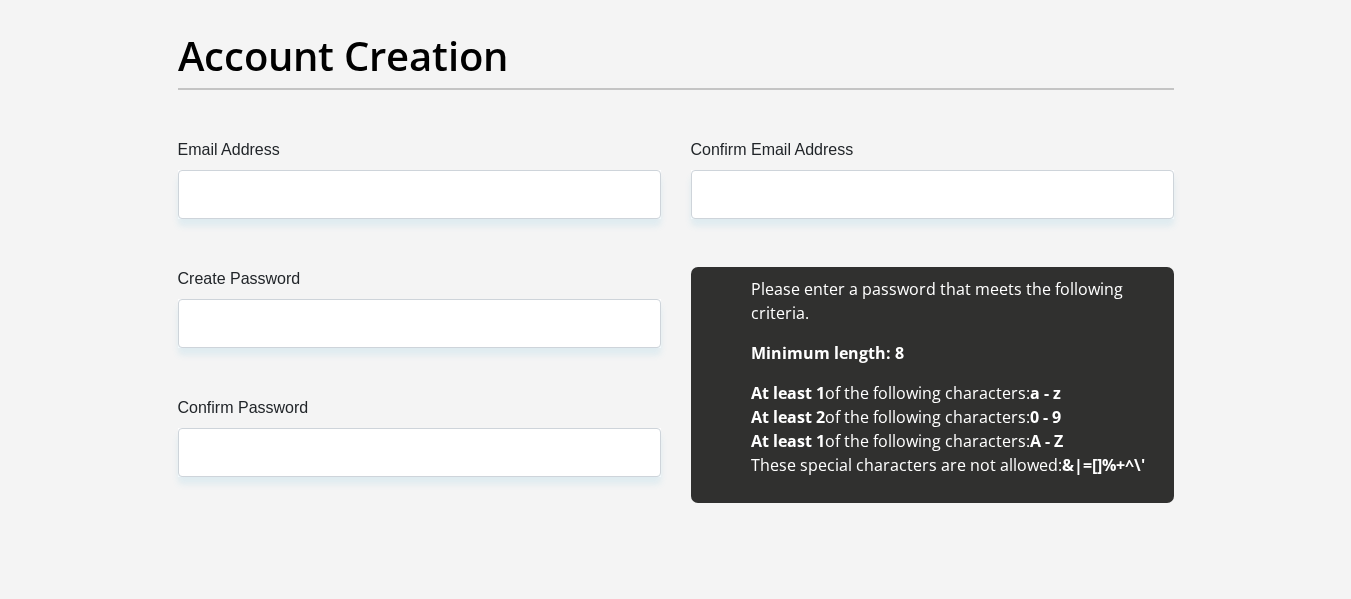 scroll, scrollTop: 1669, scrollLeft: 0, axis: vertical 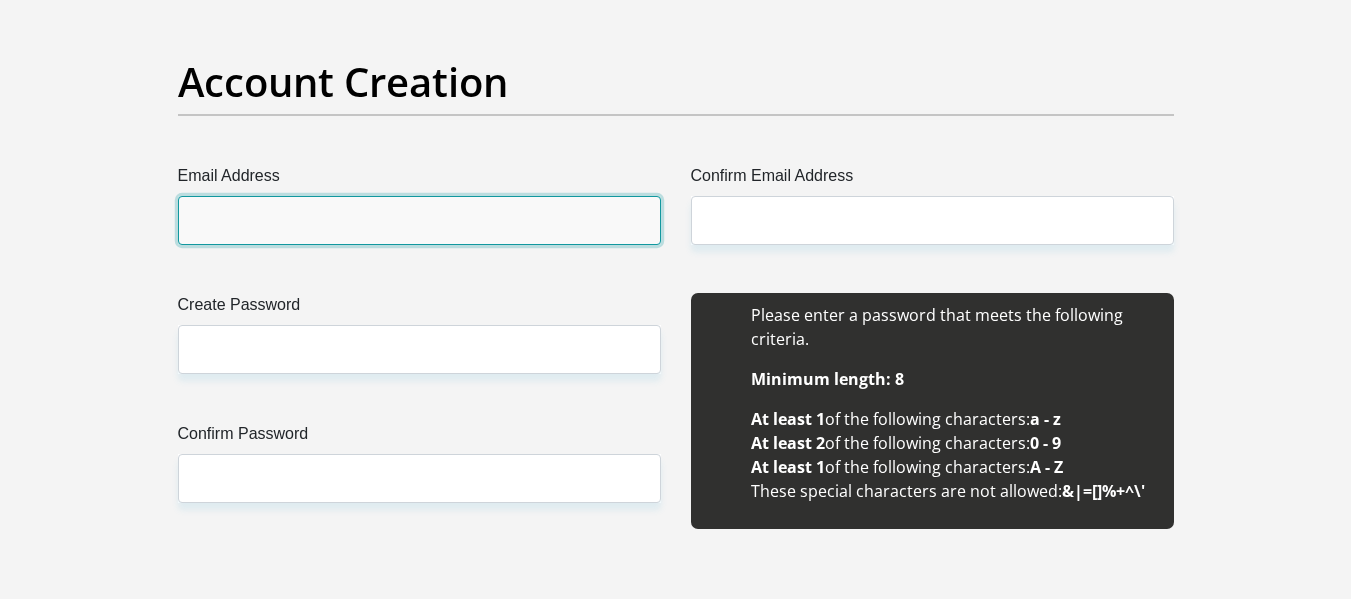 click on "Email Address" at bounding box center [419, 220] 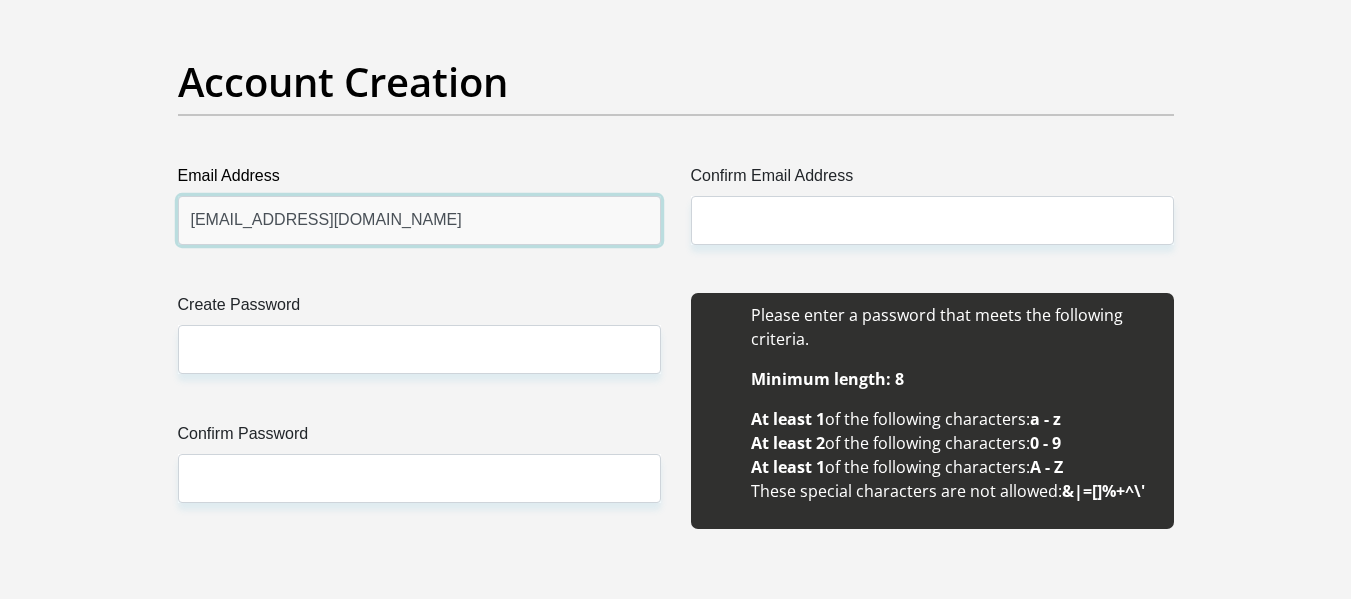 type on "eyethumhlanga619@gmail.com" 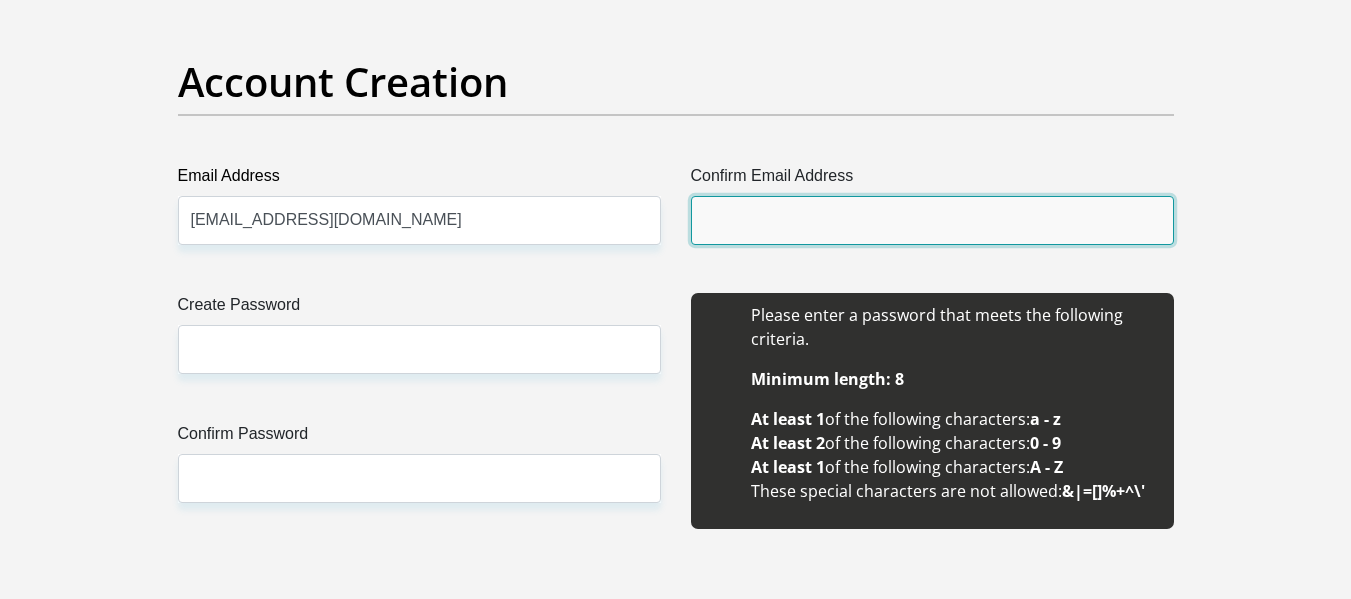 click on "Confirm Email Address" at bounding box center [932, 220] 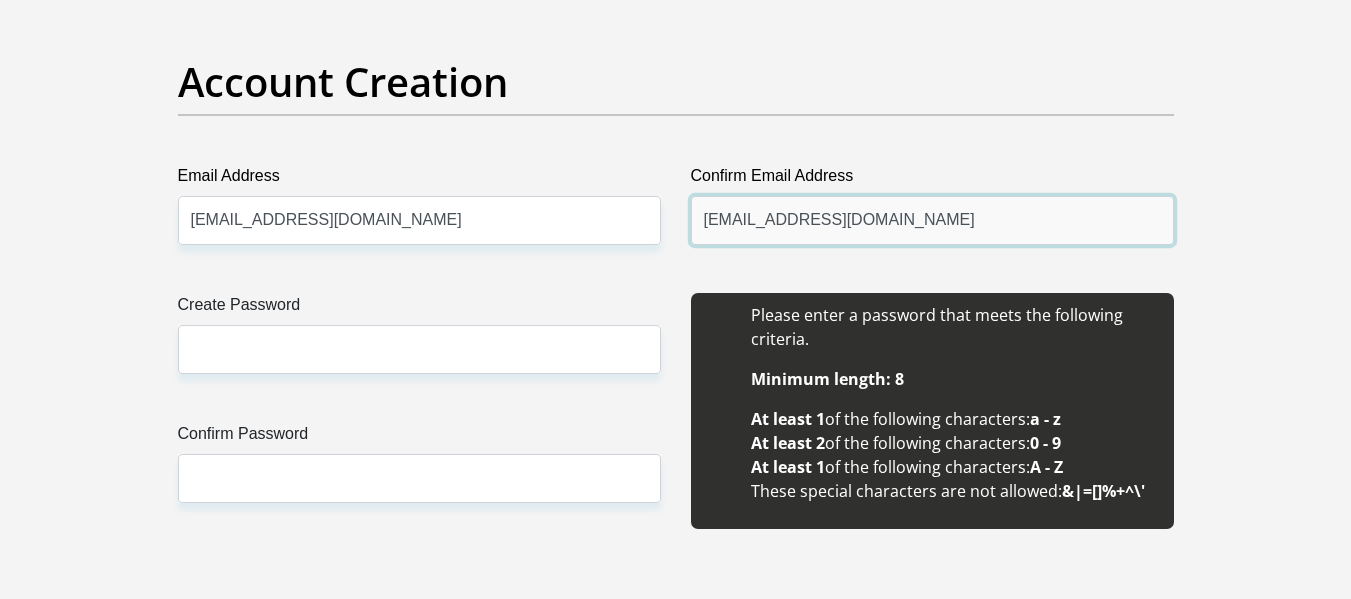 type on "eyethumhlanga619@gmail.com" 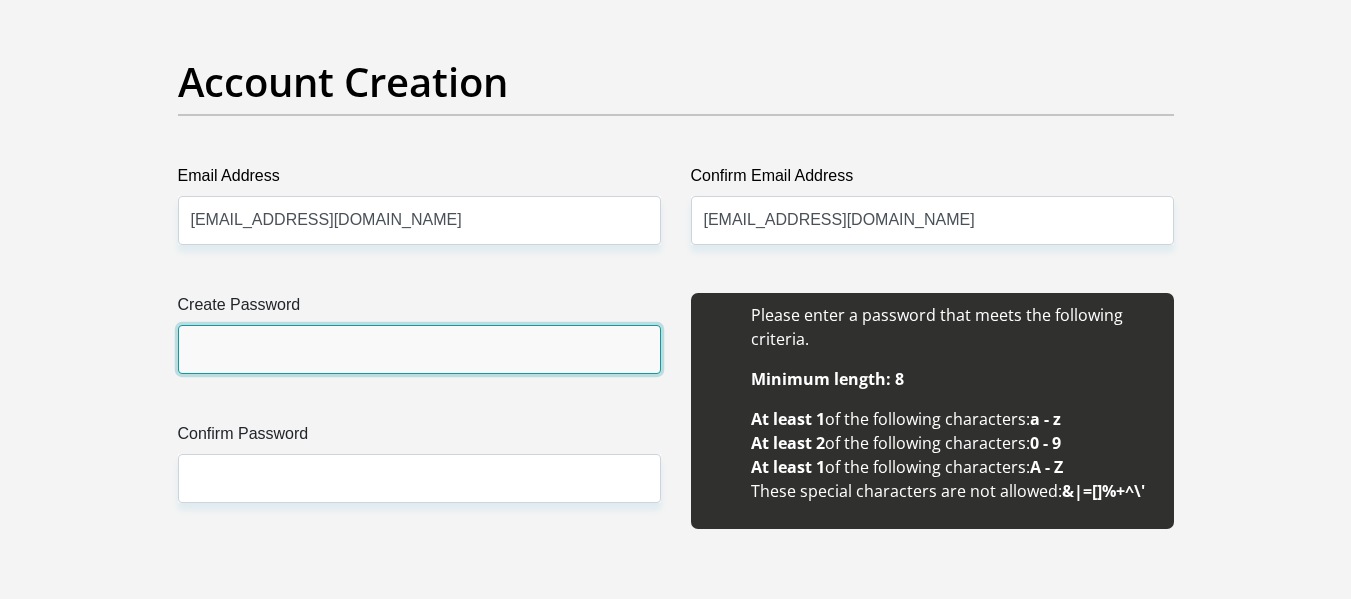 click on "Create Password" at bounding box center (419, 349) 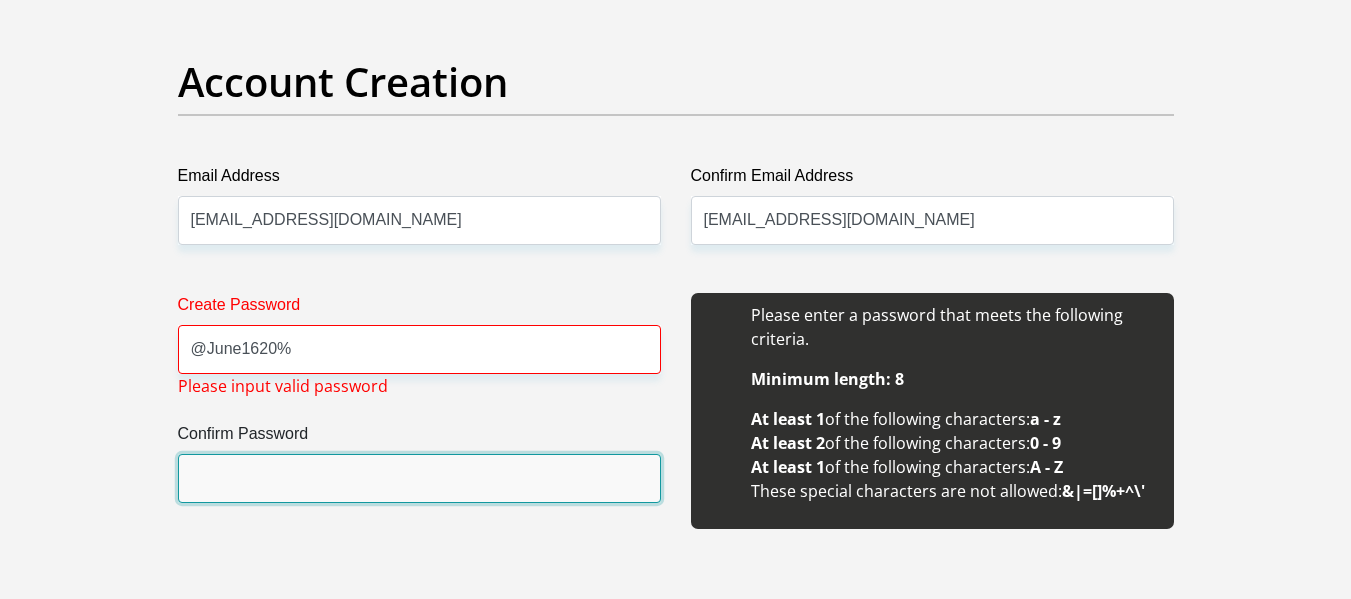 click on "Confirm Password" at bounding box center (419, 478) 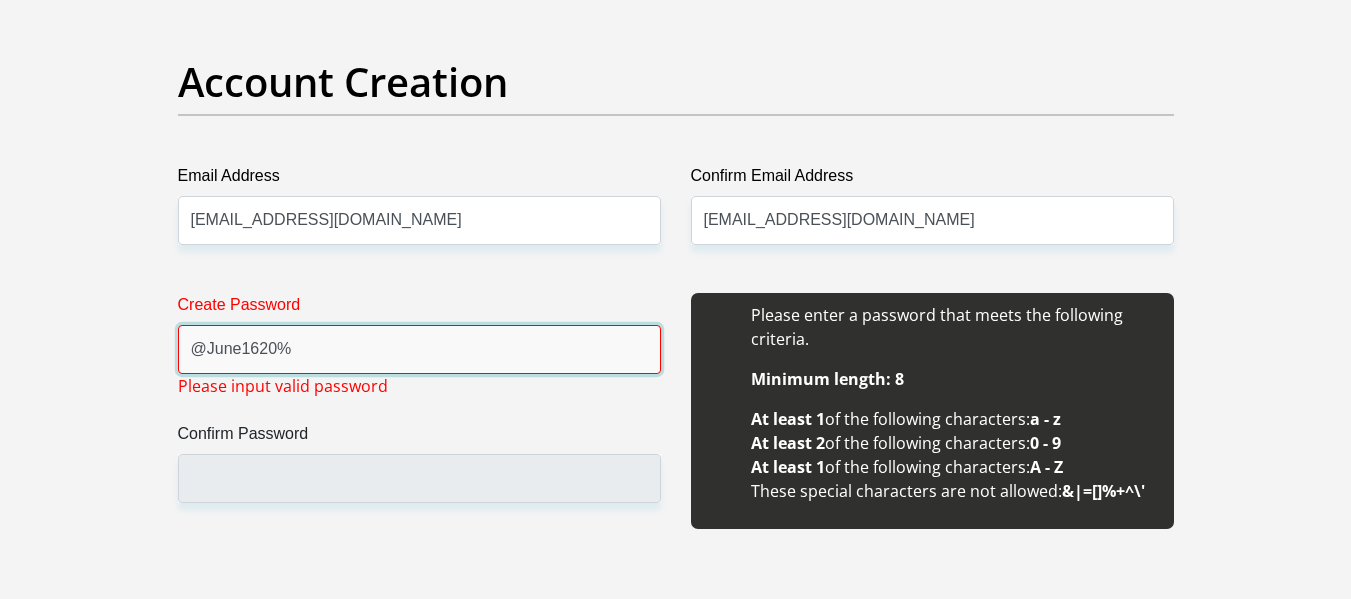 click on "@June1620%" at bounding box center [419, 349] 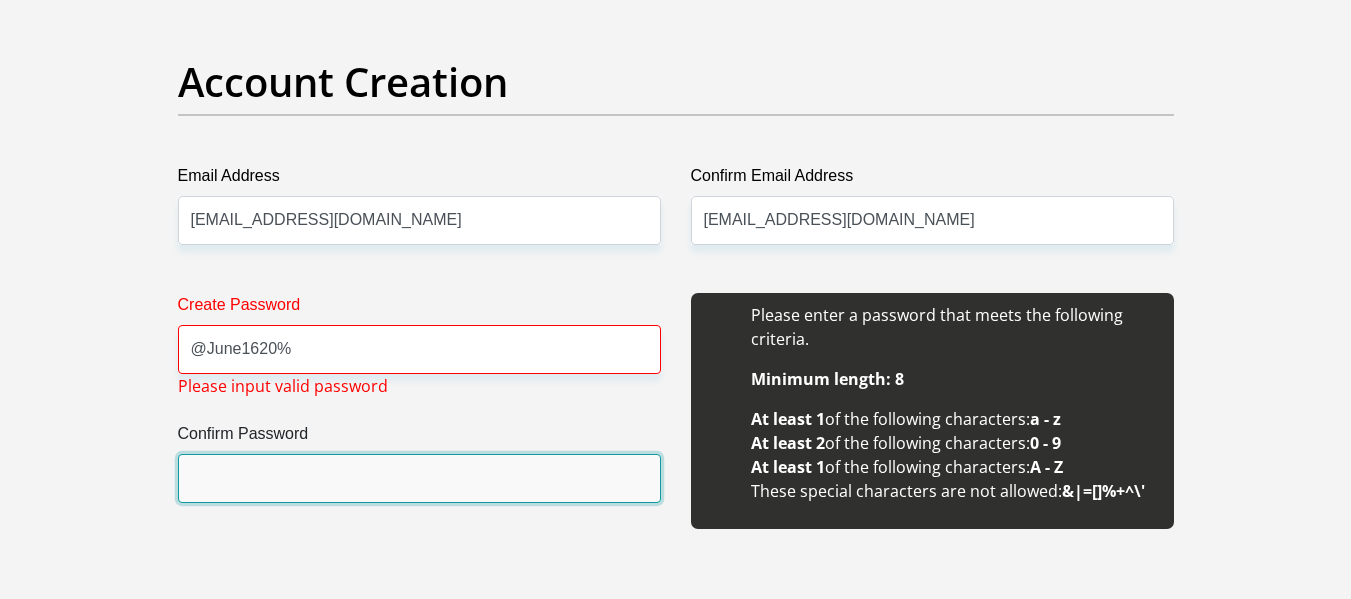 click on "Confirm Password" at bounding box center (419, 478) 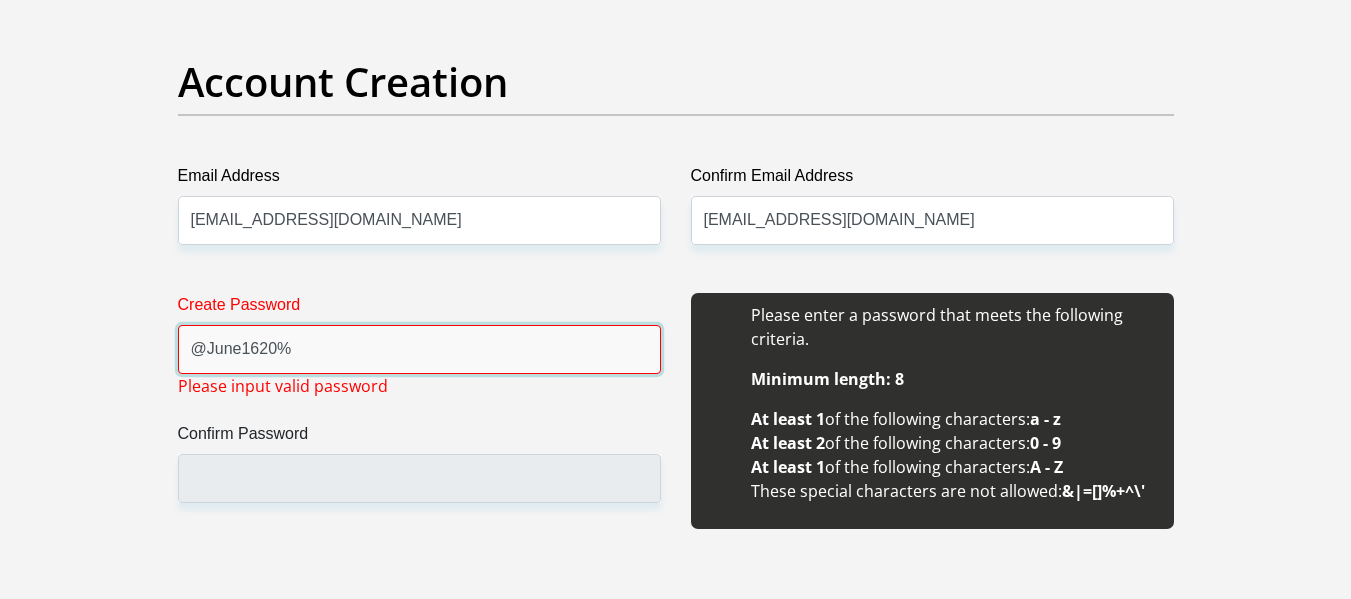 click on "@June1620%" at bounding box center [419, 349] 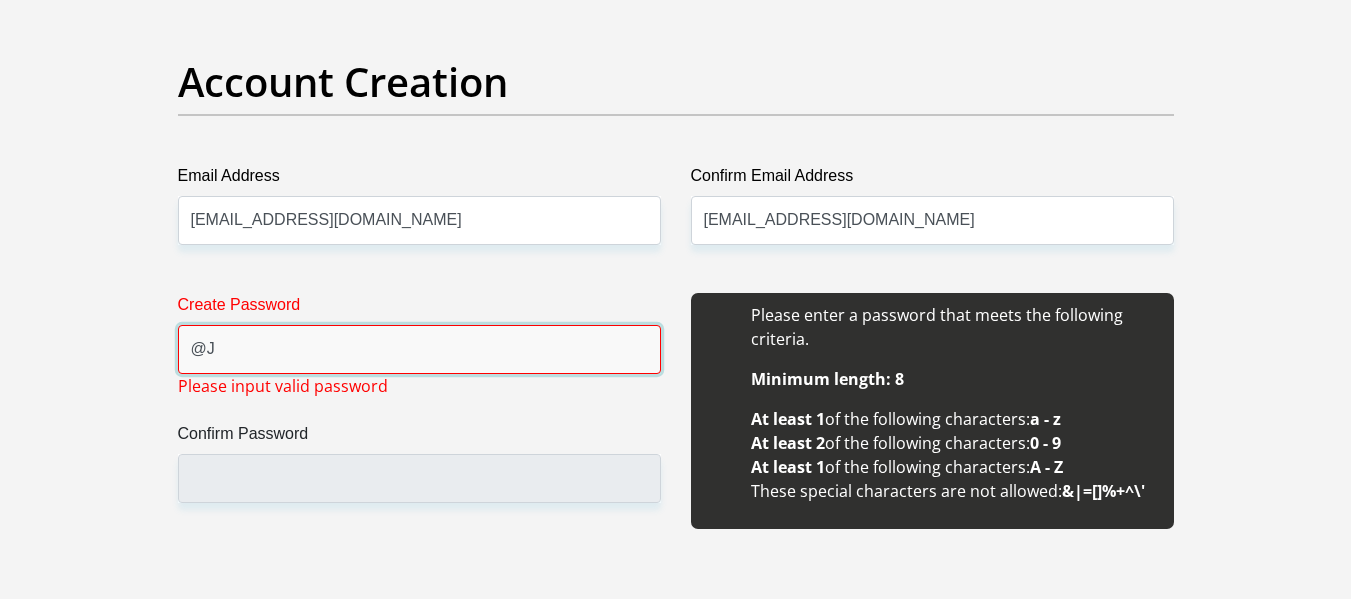 type on "@" 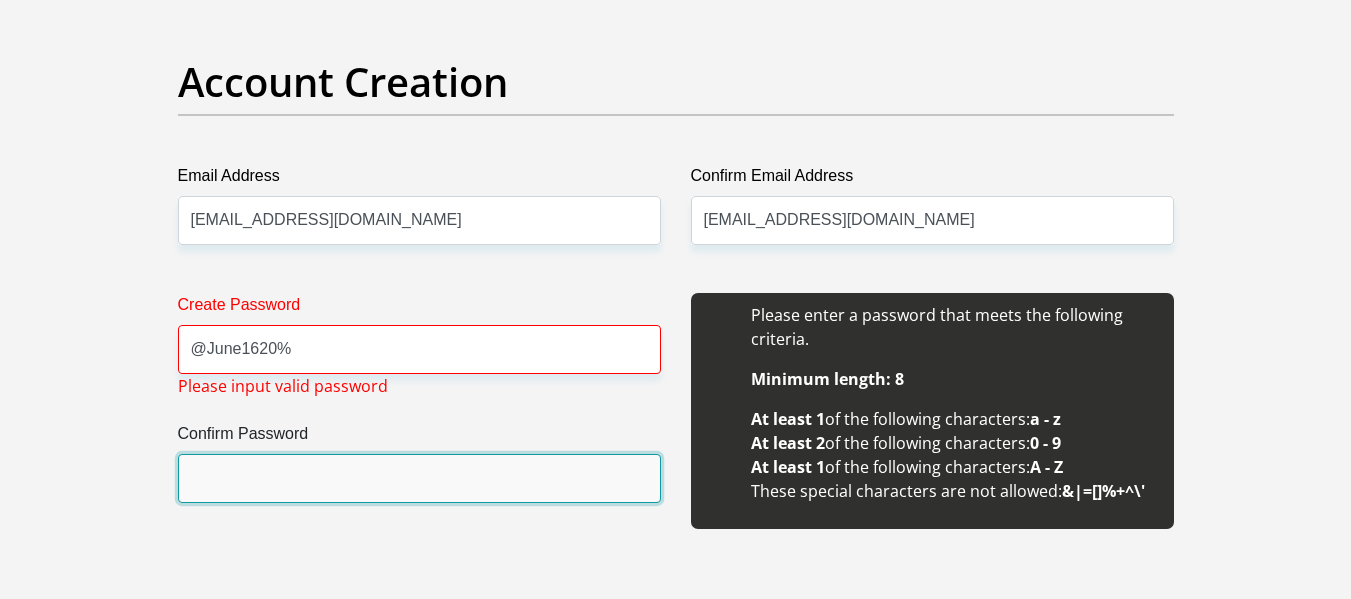 click on "Confirm Password" at bounding box center (419, 478) 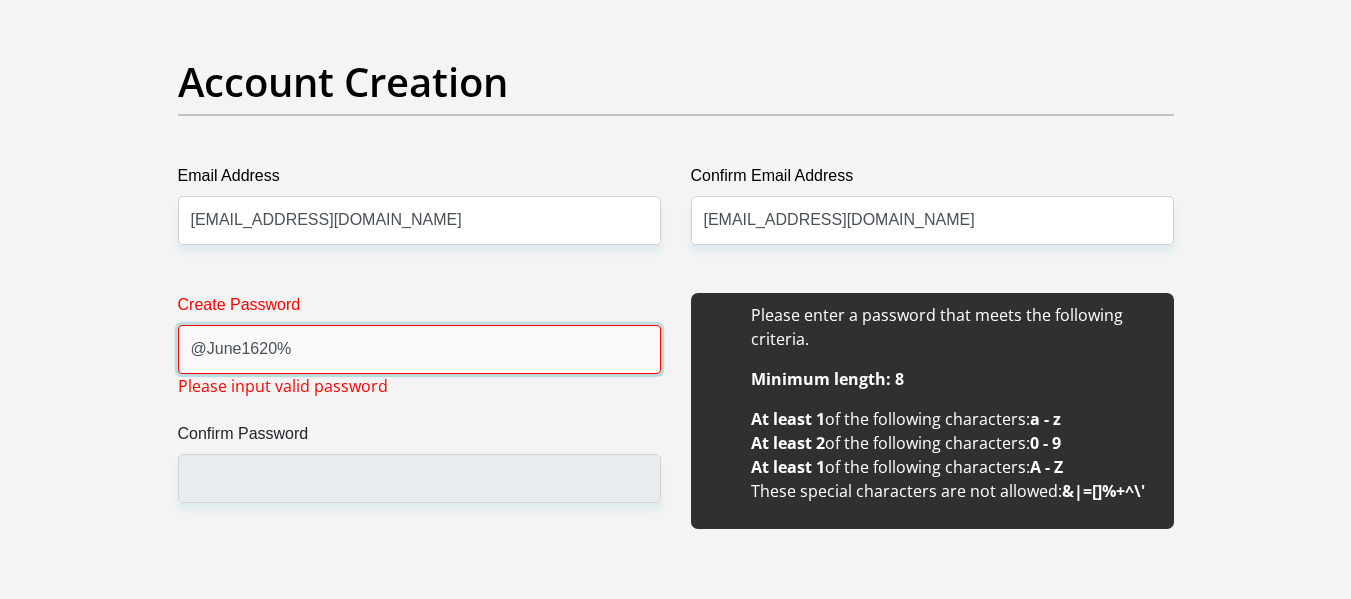 click on "@June1620%" at bounding box center [419, 349] 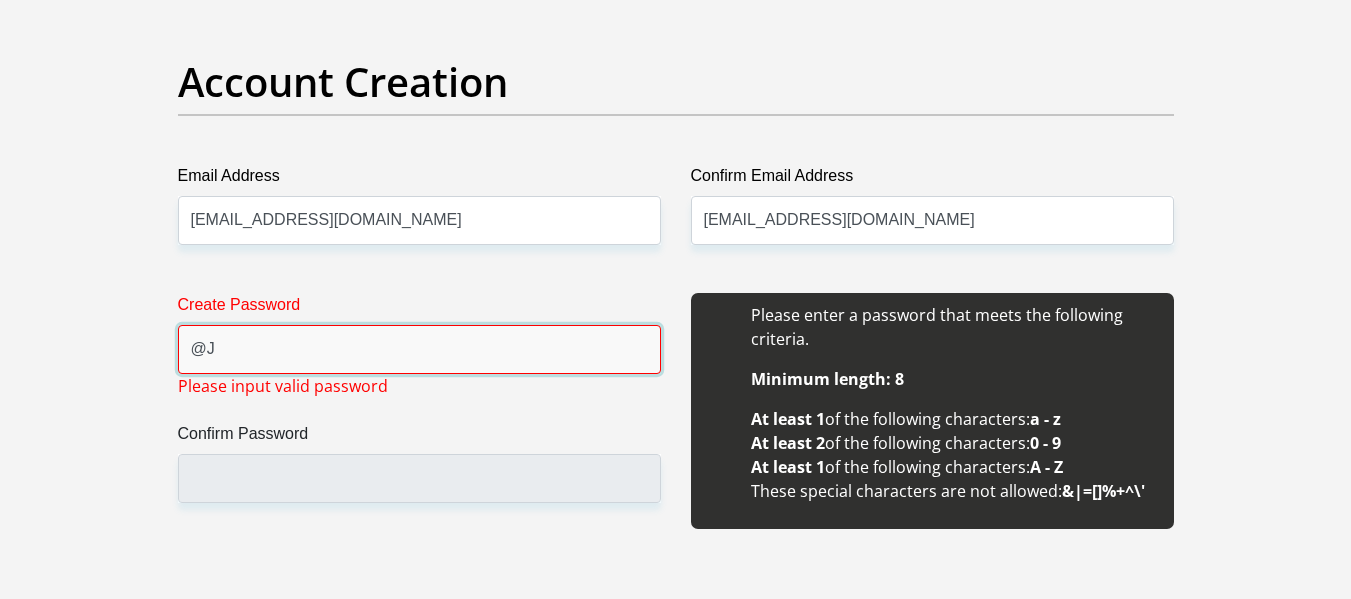 type on "@" 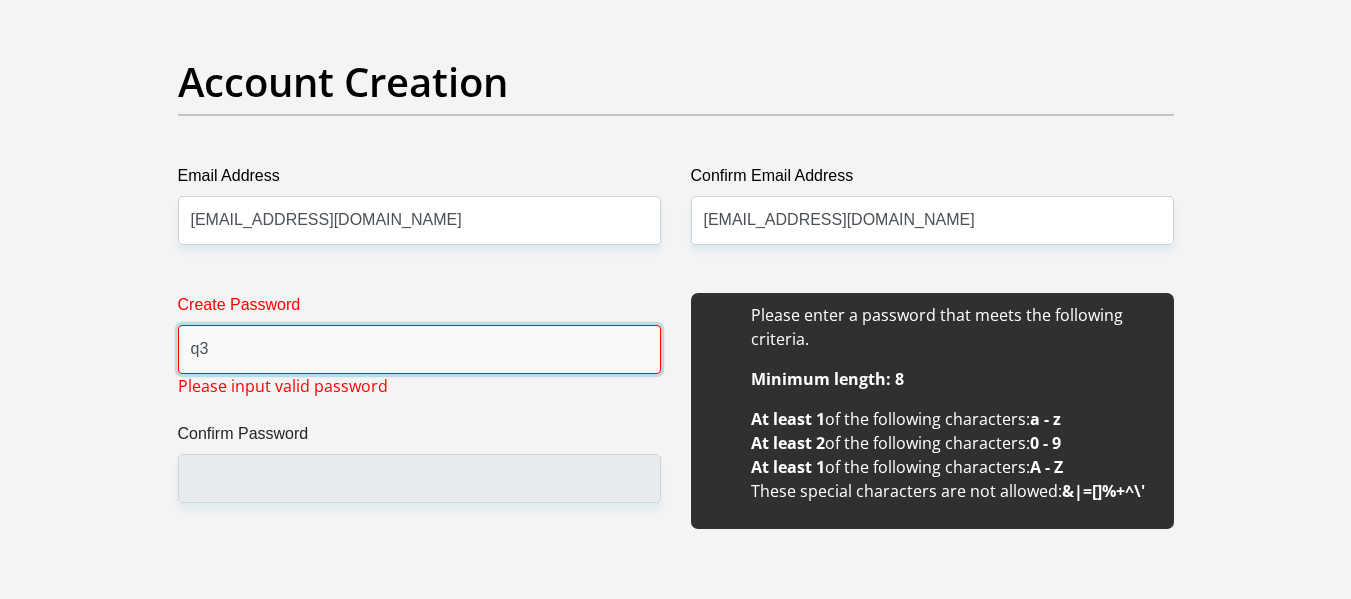 type on "q" 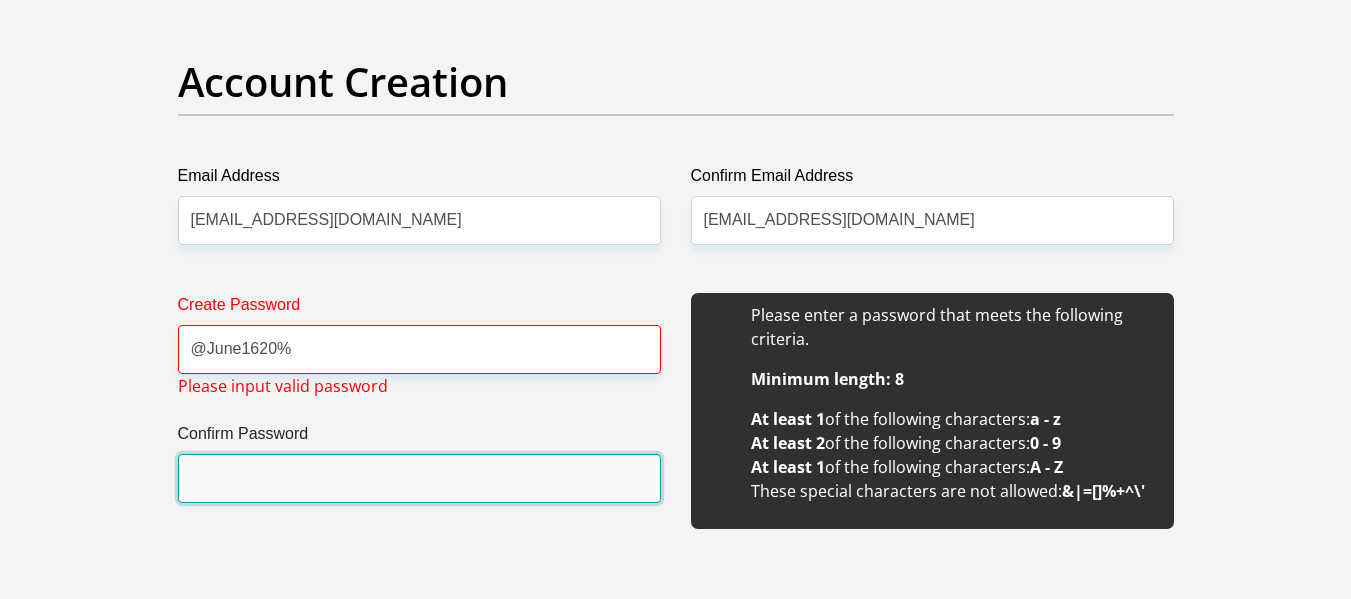 click on "Confirm Password" at bounding box center [419, 478] 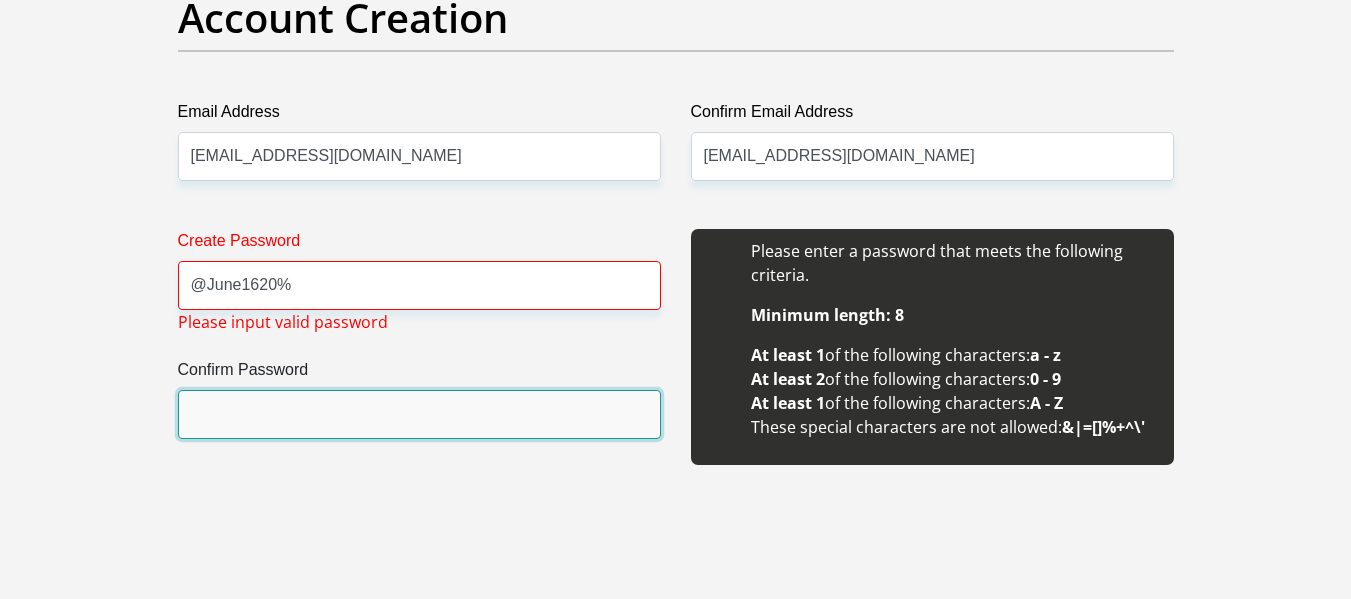 scroll, scrollTop: 1720, scrollLeft: 0, axis: vertical 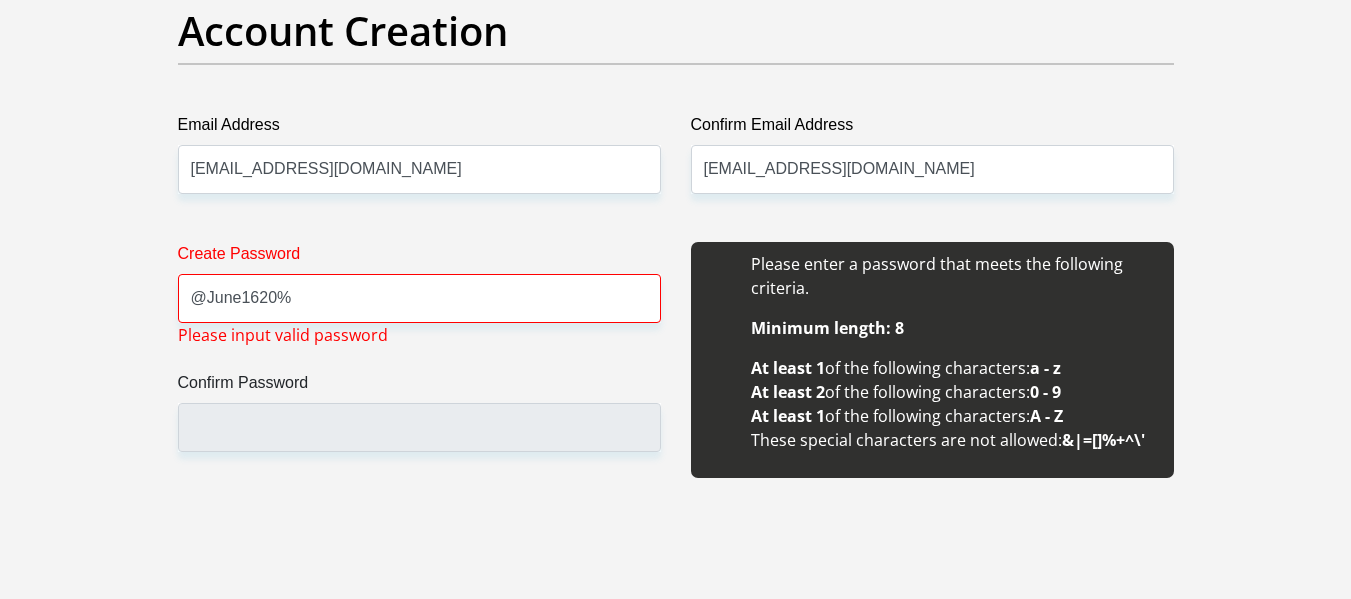 click on "At least 2  of the following characters:  0 - 9" at bounding box center (952, 392) 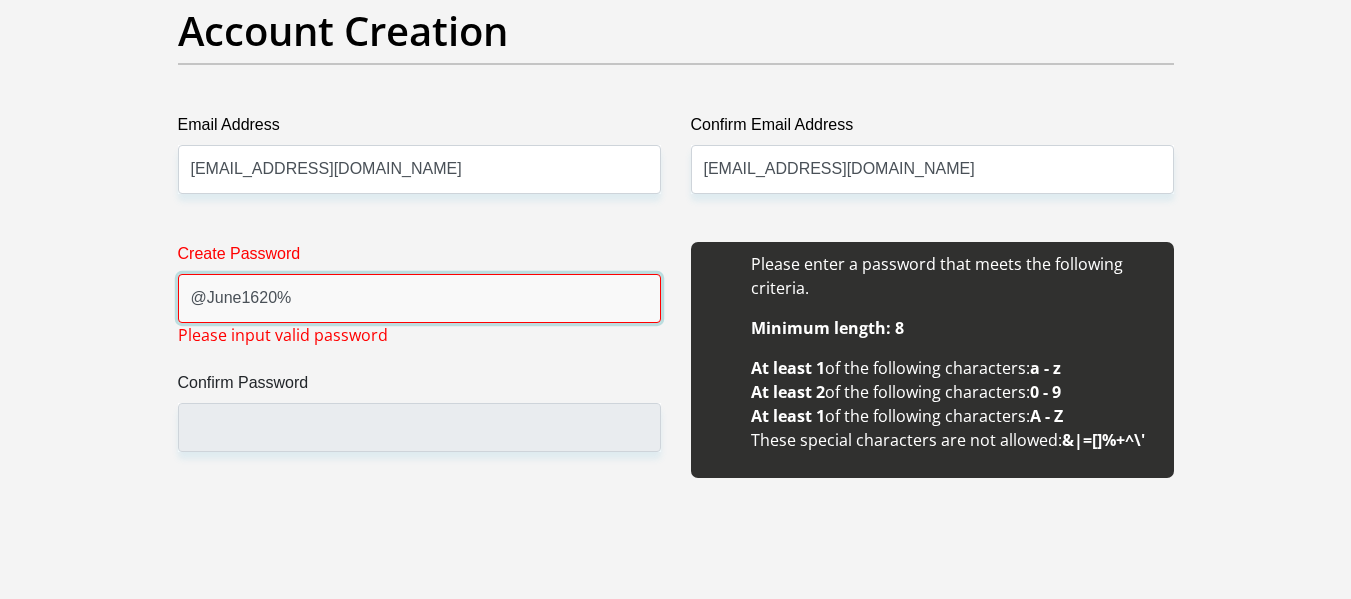 click on "@June1620%" at bounding box center [419, 298] 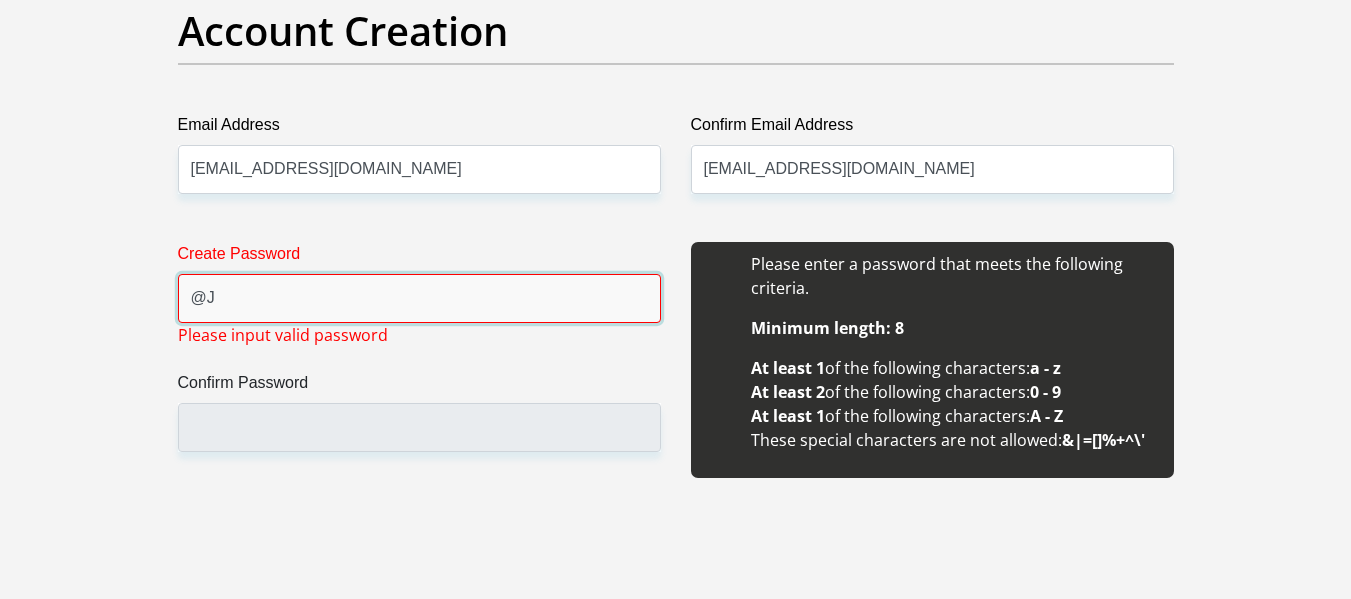 type on "@" 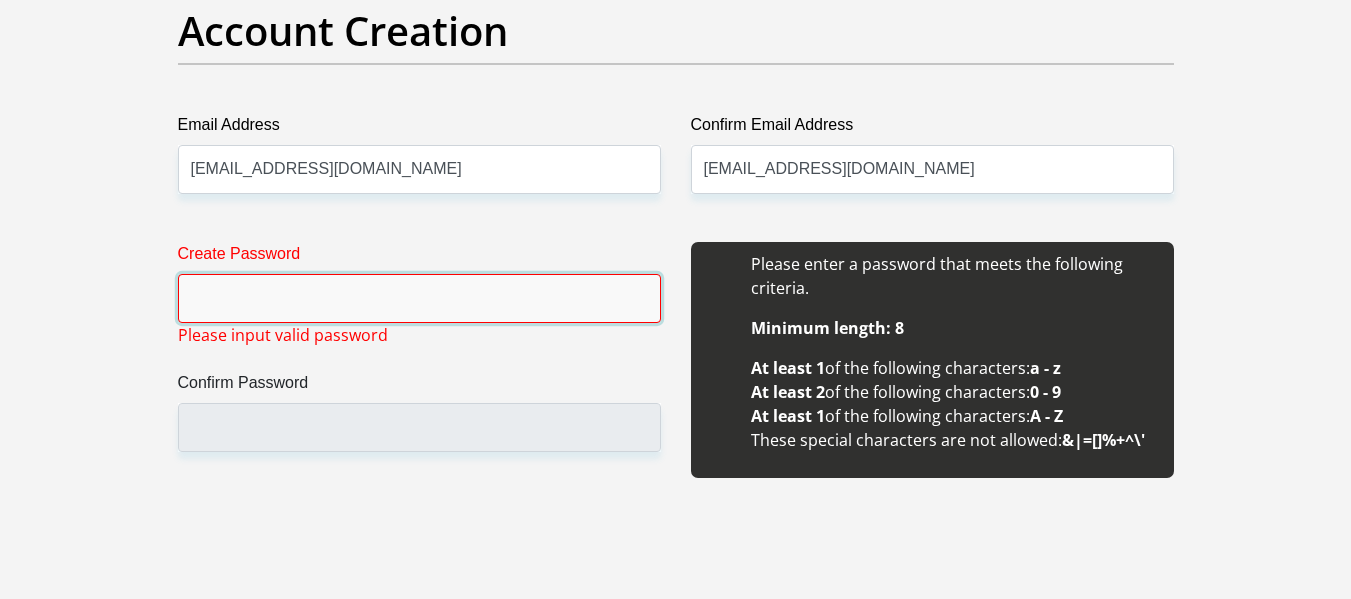 type 